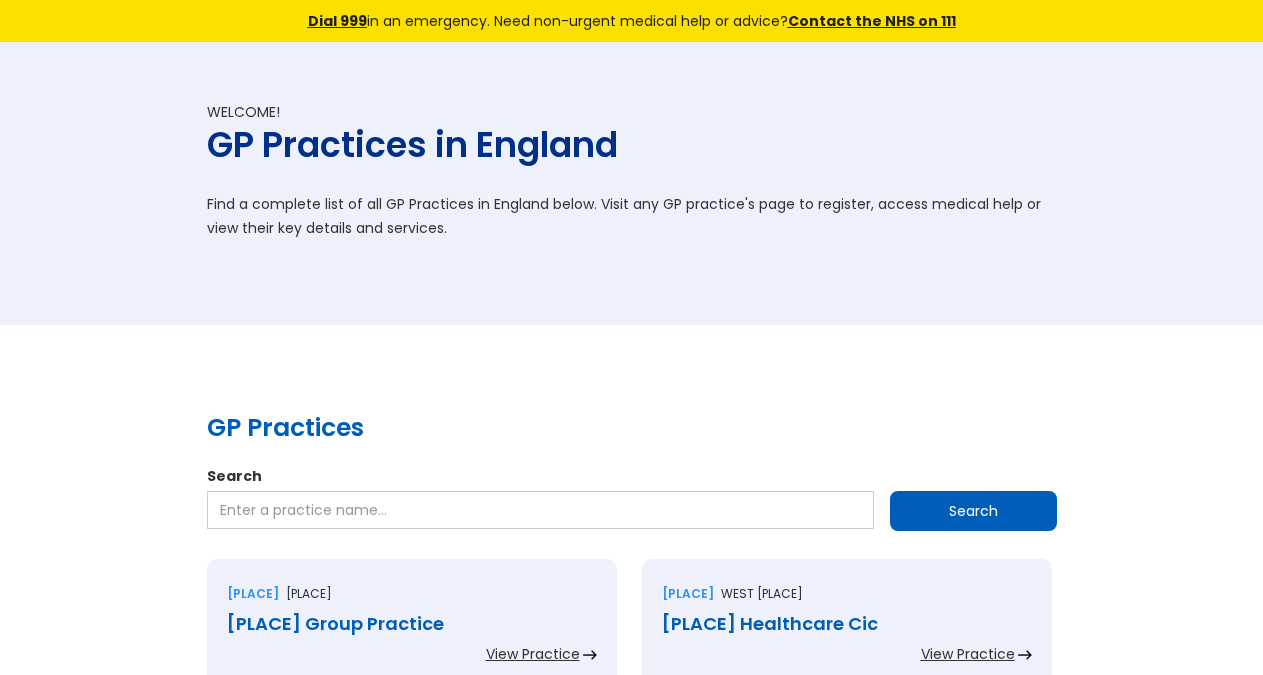 scroll, scrollTop: 0, scrollLeft: 0, axis: both 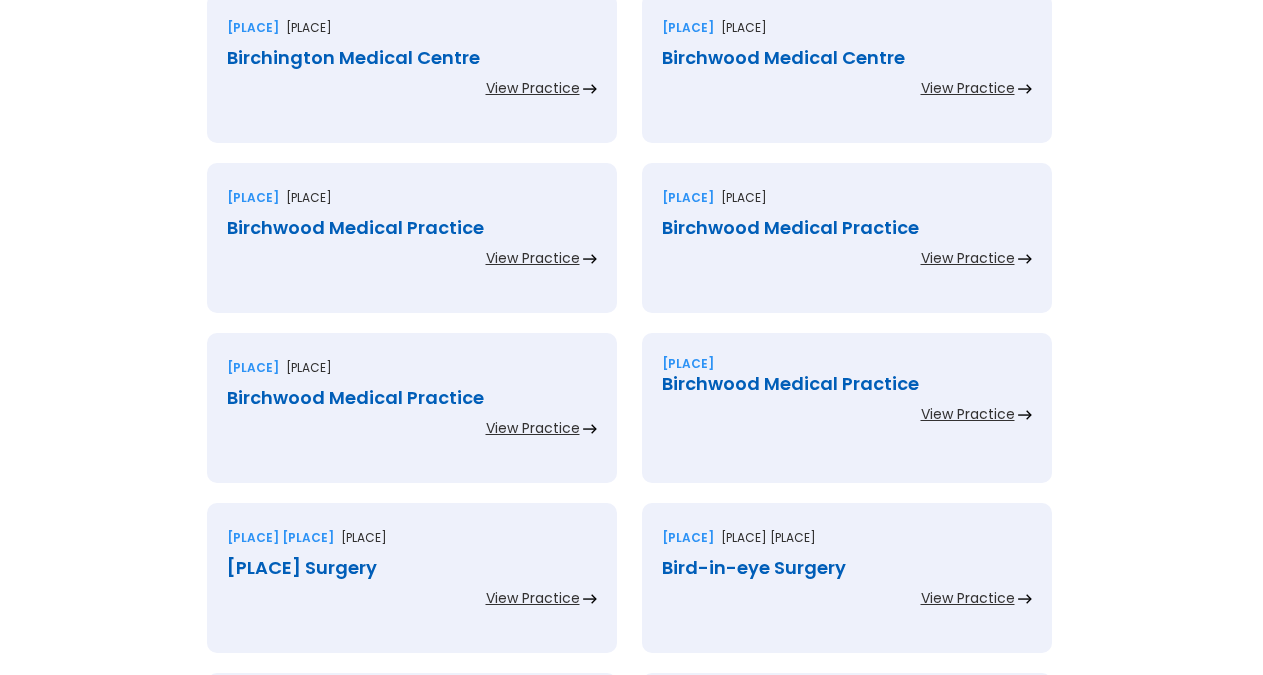 click on "GP Practices Search Search Widnes Cheshire Bevan Group Practice View Practice Bradford West yorkshire Bevan Healthcare Cic View Practice Durham County durham Bevan Medical Group View Practice Crawley West sussex Bewbush Medical Centre View Practice Bewdley Worcestershire Bewdley Medical Centre View Practice Newton aycliffe County durham Bewick Crescent Surgery View Practice Gateshead Tyne and wear Bewick Road Surgery View Practice Wallsend Tyne and wear Bewicke Medical Centre View Practice Welling Kent Bexley Group Practice View Practice Bexleyheath Kent Bexley Medical Group View Practice Slough Berkshire Bharani Medical Centre View Practice Barnsley South yorkshire Bhf Highgate Surgery View Practice Barnsley South yorkshire Bhf Lundwood Surgery View Practice Bicester Oxfordshire Bicester Health Centre View Practice Newcastle upon tyne Tyne and wear Biddlestone Health Group View Practice Stoke-on-trent Staffordshire Biddulph Doctors View Practice Stoke-on-trent Staffordshire Biddulph Valley Surgery Bideford" at bounding box center [631, -1349] 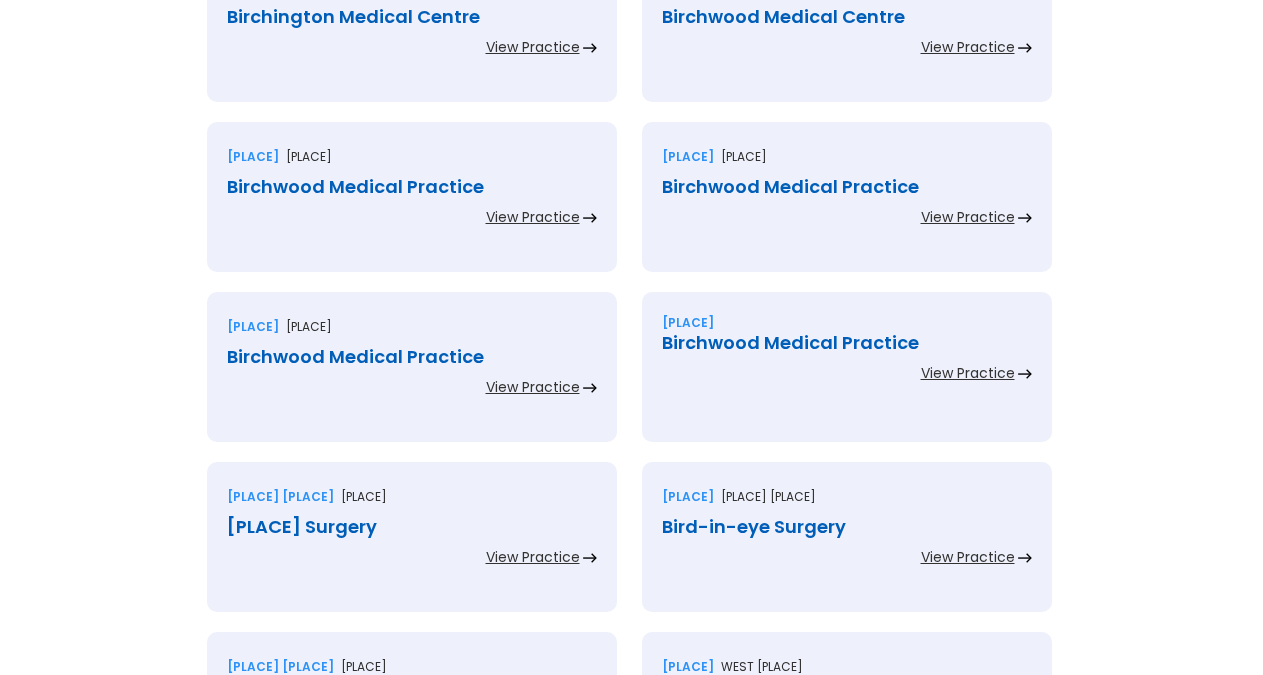 scroll, scrollTop: 4068, scrollLeft: 0, axis: vertical 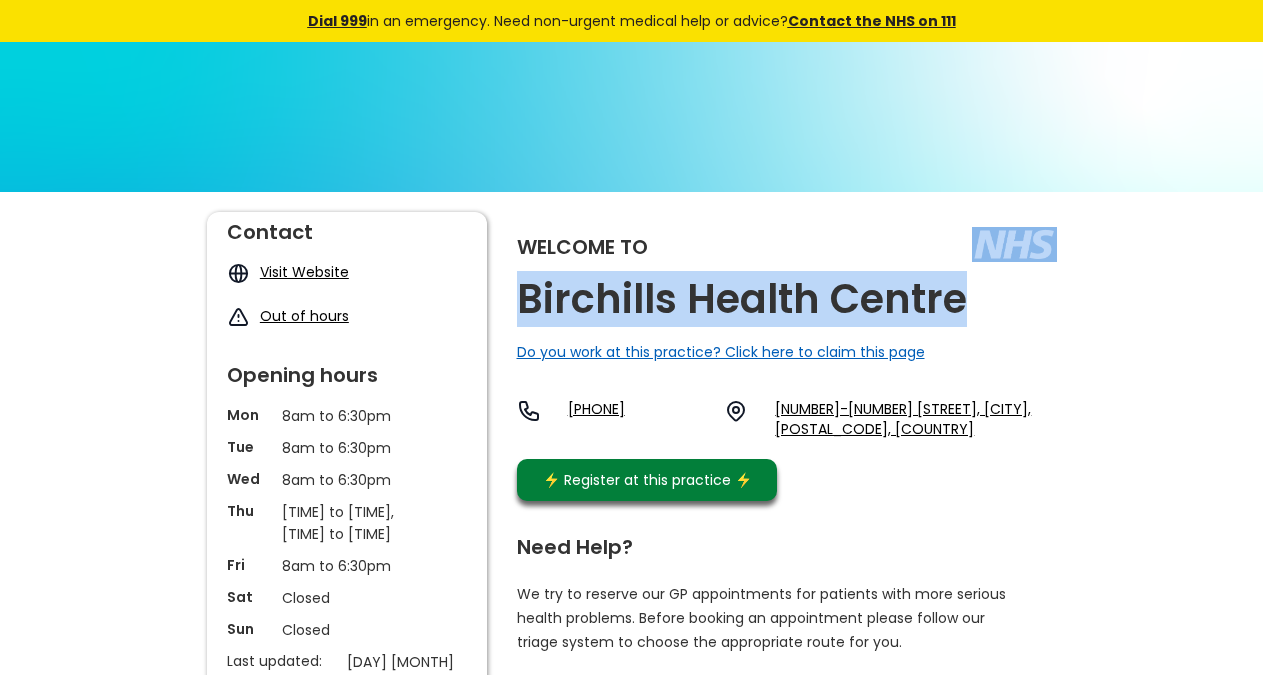 copy on "Birchills Health Centre" 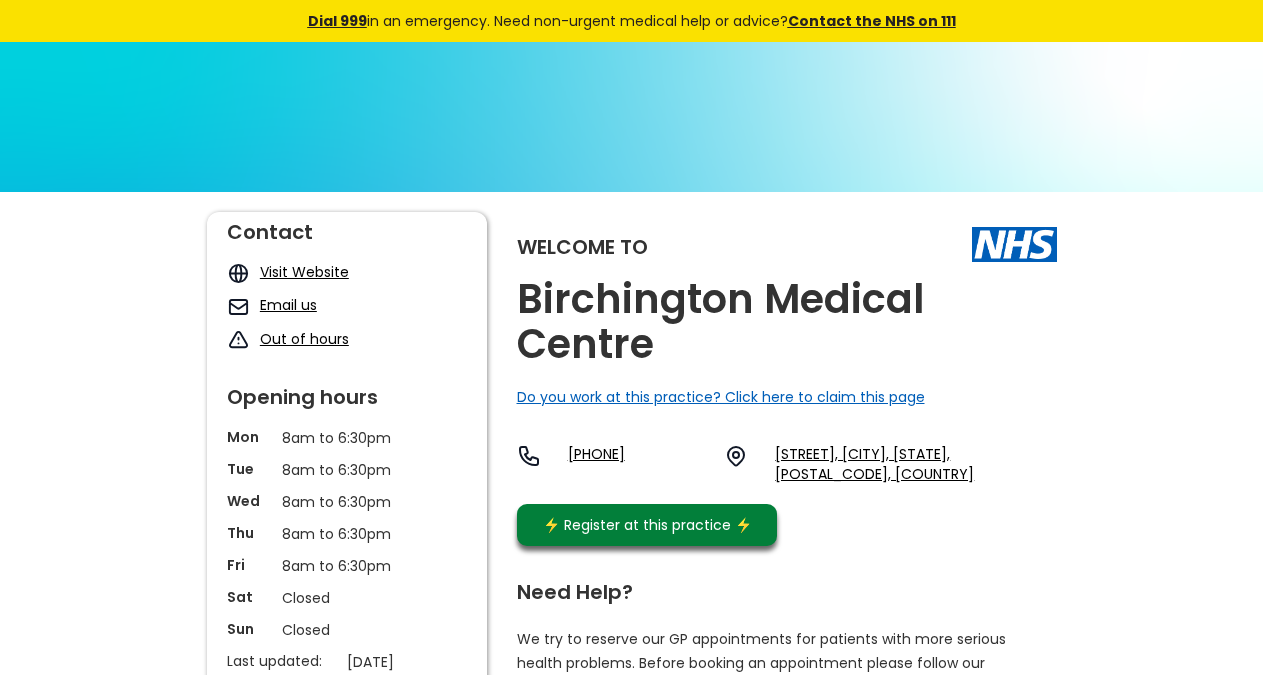 scroll, scrollTop: 0, scrollLeft: 0, axis: both 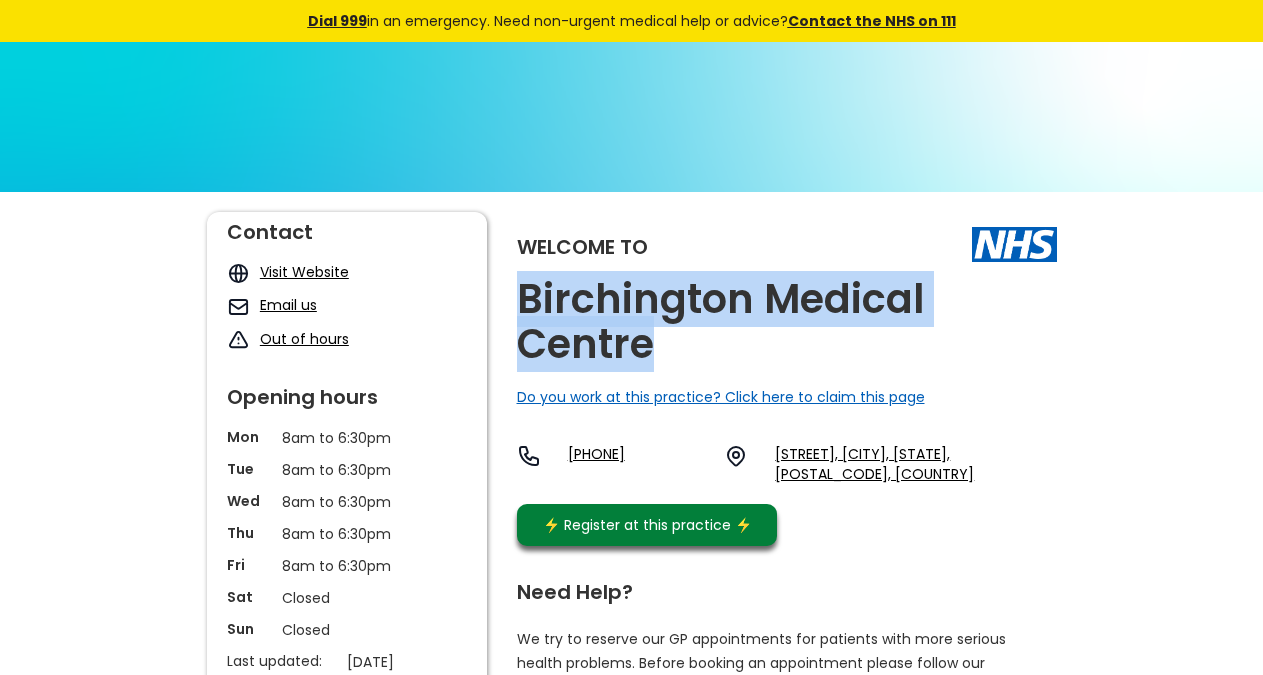 copy on "Birchington Medical Centre" 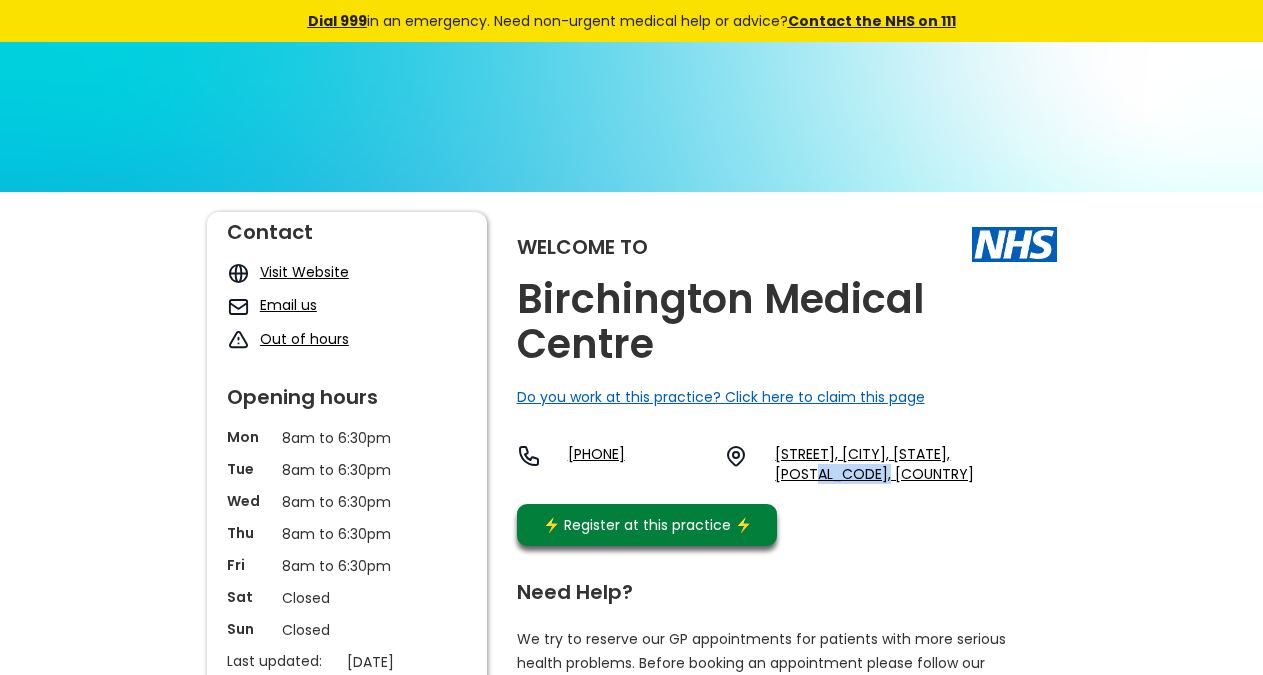 copy on "[POSTAL_CODE]," 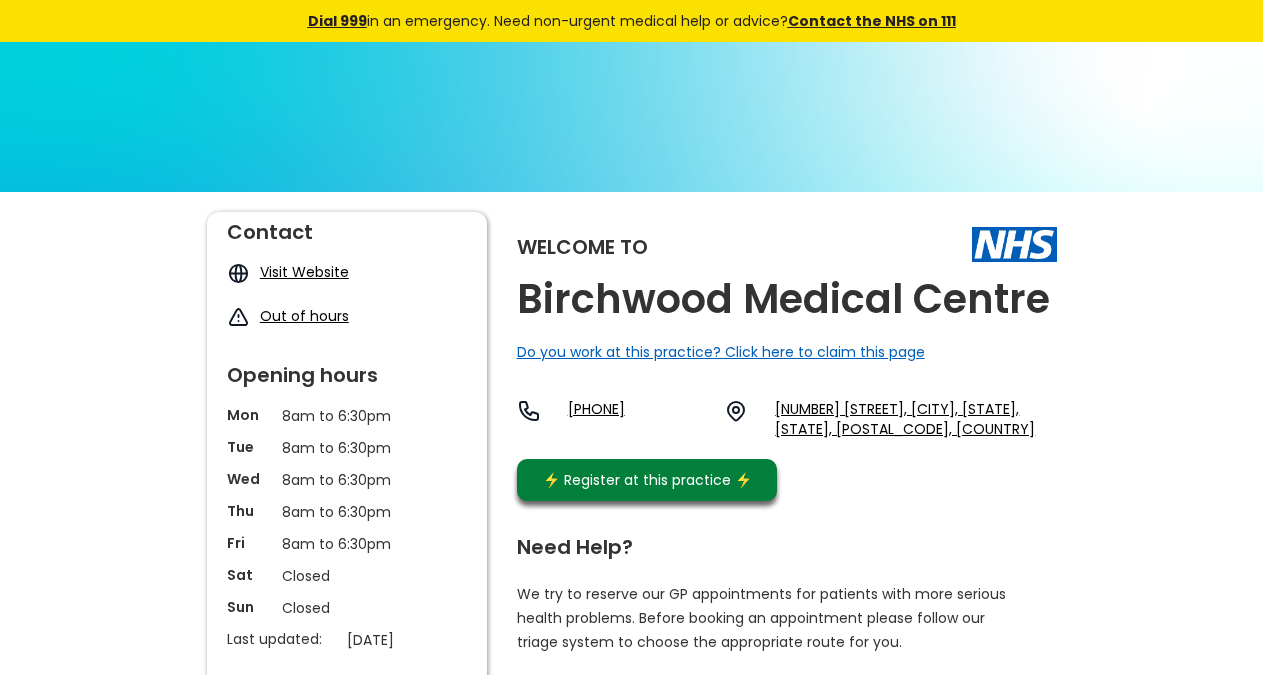 scroll, scrollTop: 0, scrollLeft: 0, axis: both 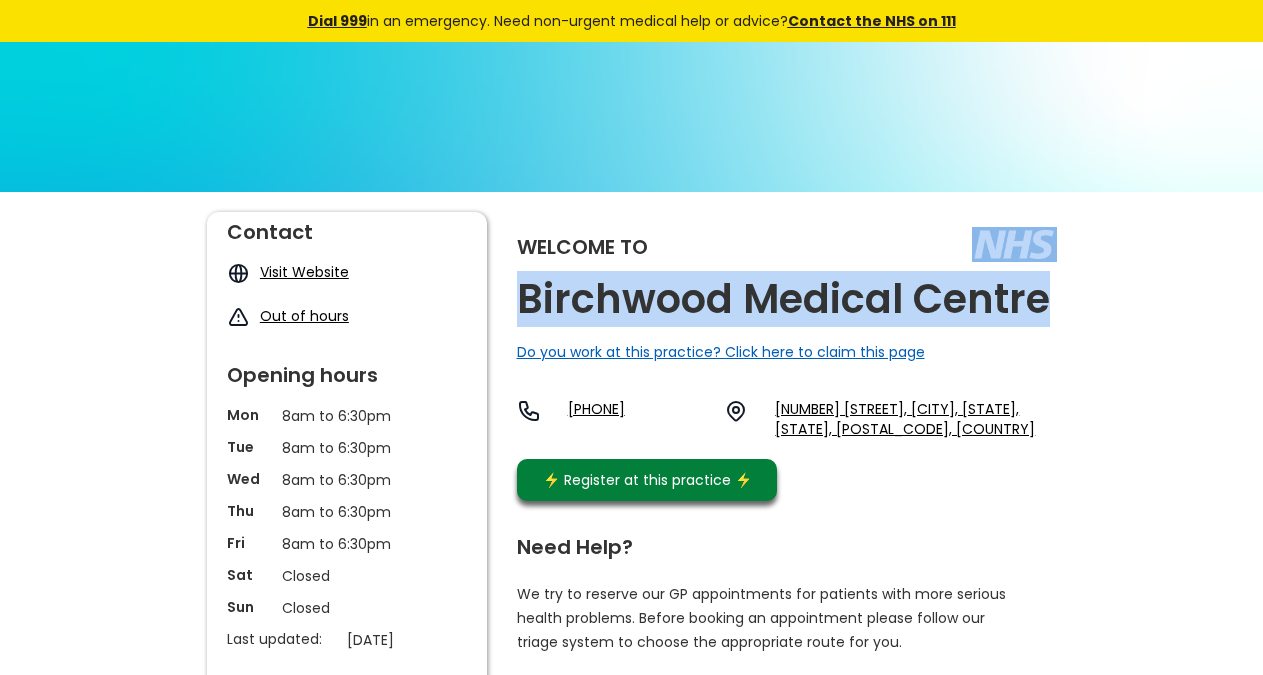 copy on "Birchwood Medical Centre" 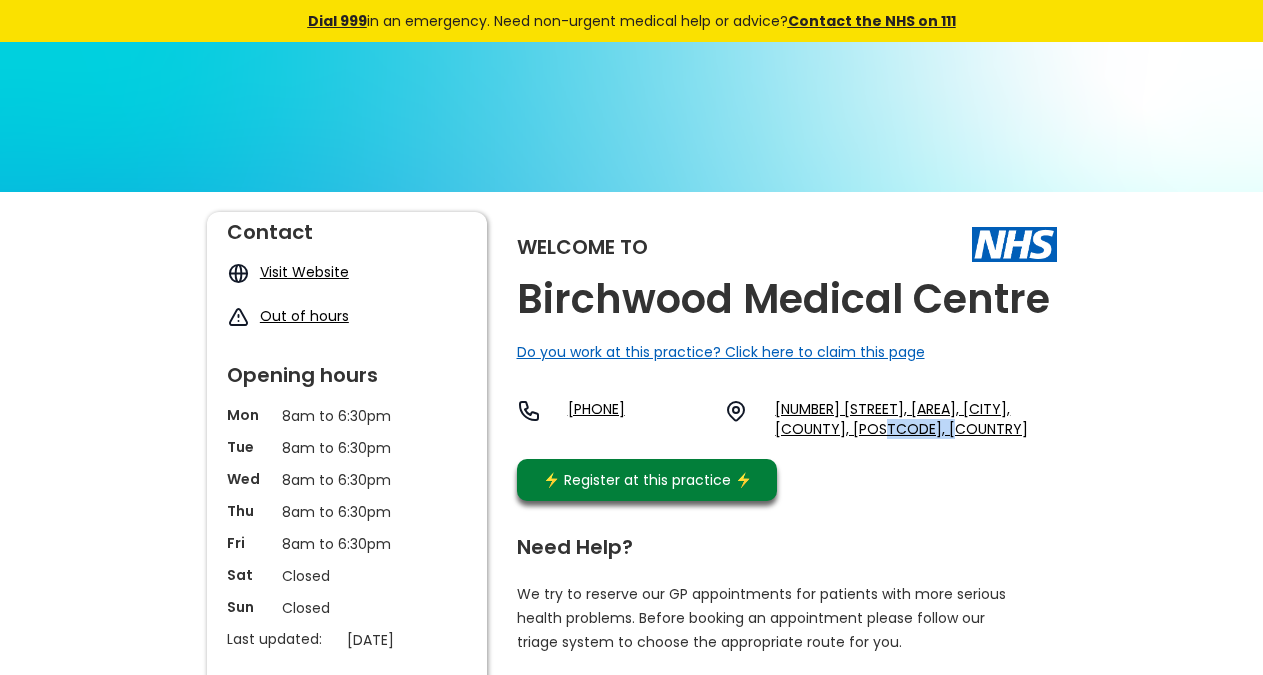 copy on "Wa3 7pj," 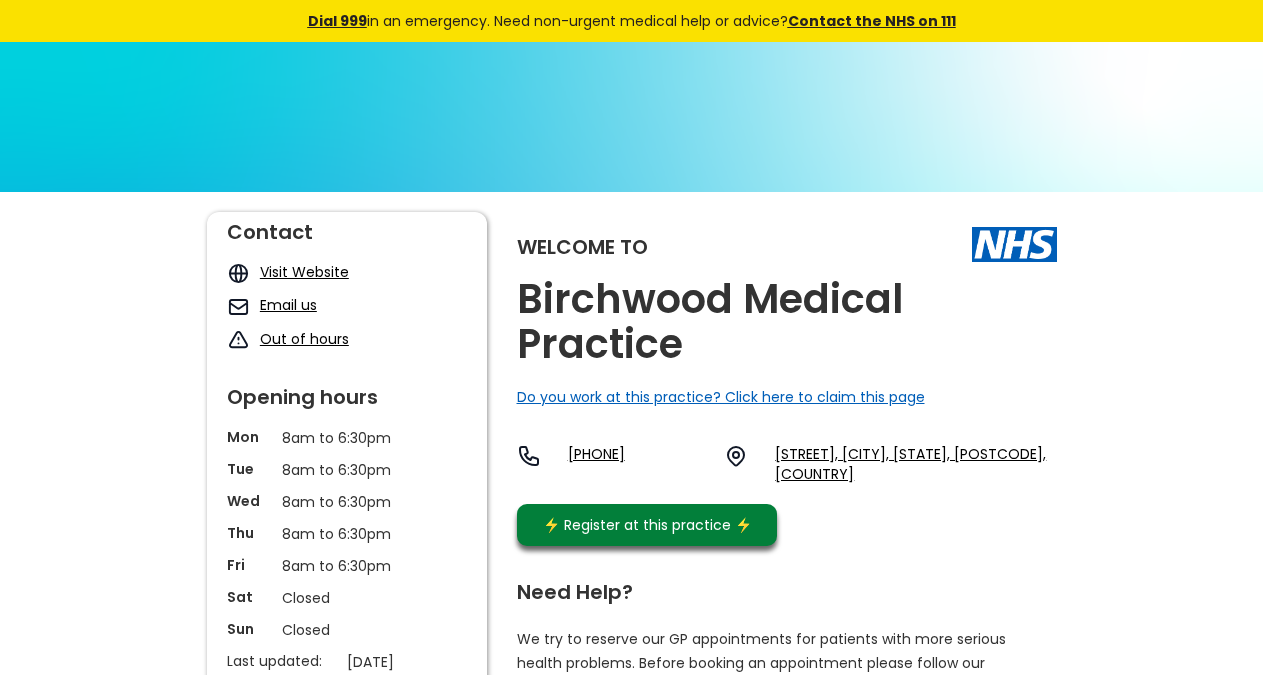 scroll, scrollTop: 0, scrollLeft: 0, axis: both 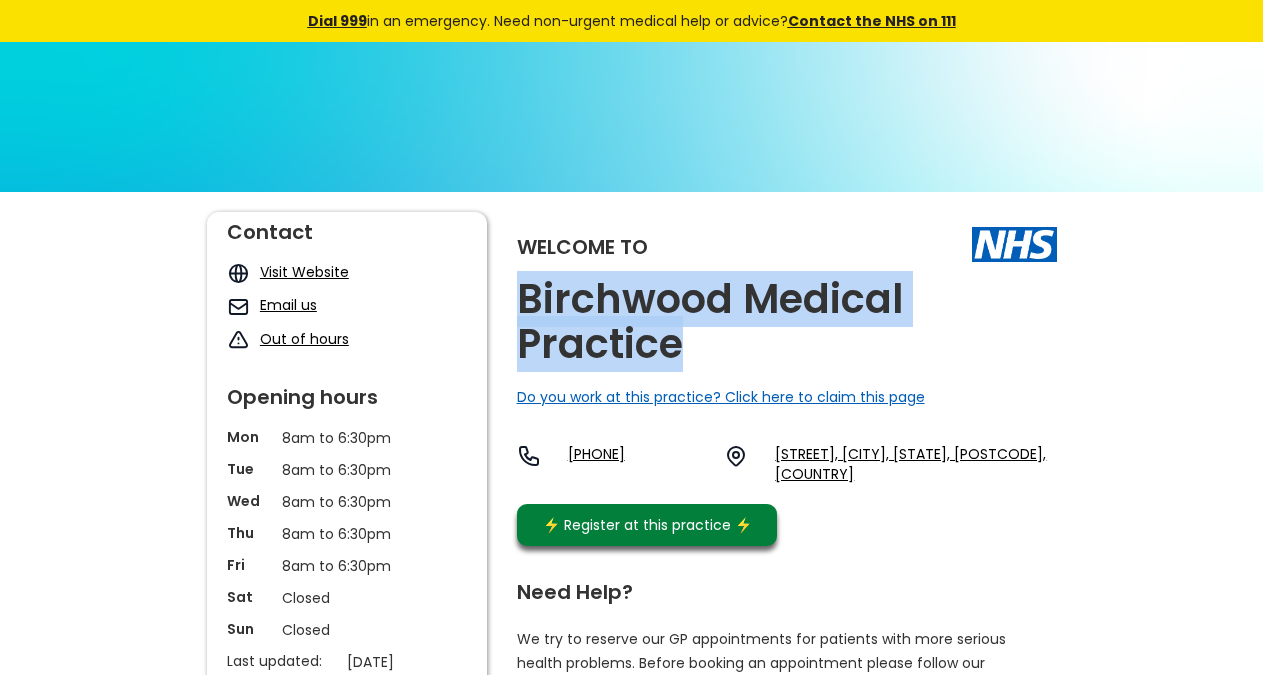 copy on "Birchwood Medical Practice" 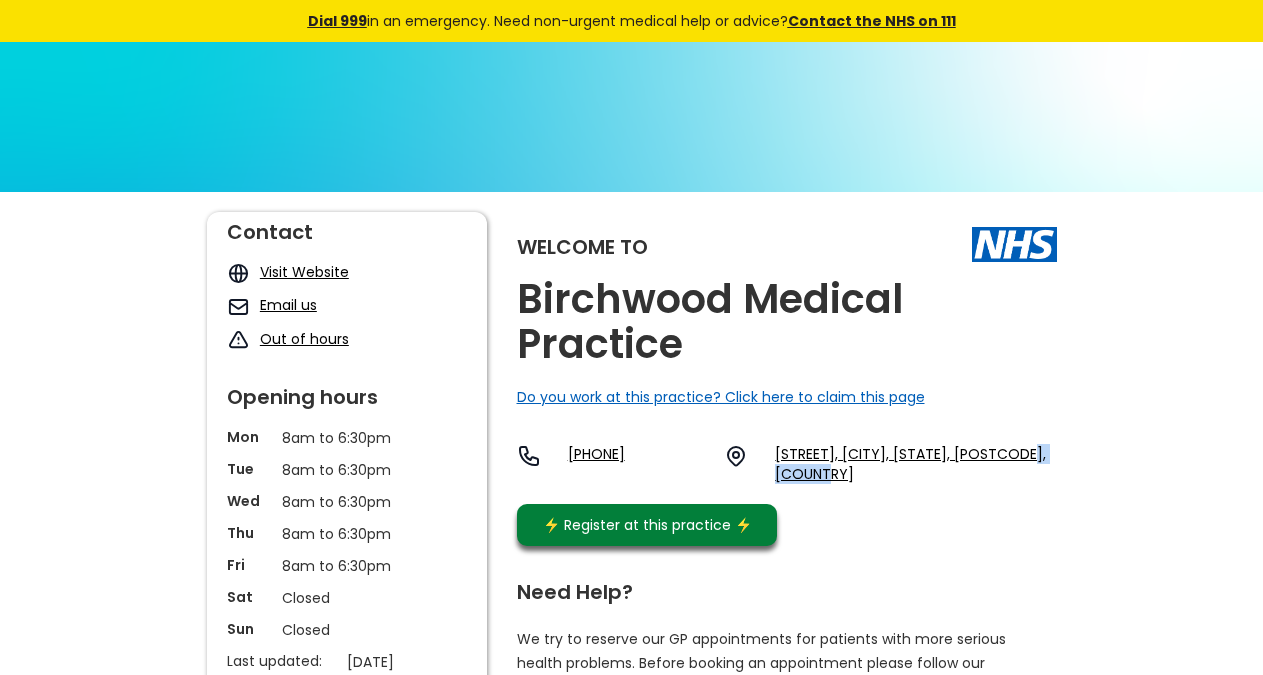 copy on "[POSTCODE]," 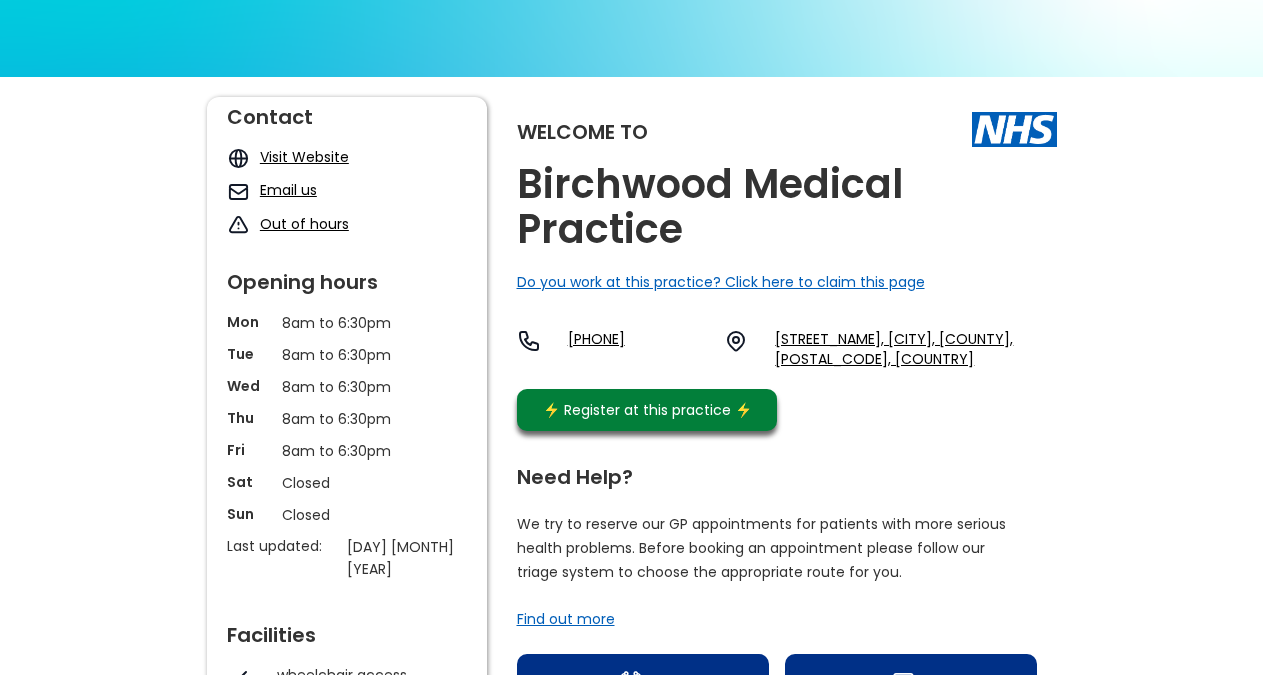 scroll, scrollTop: 204, scrollLeft: 0, axis: vertical 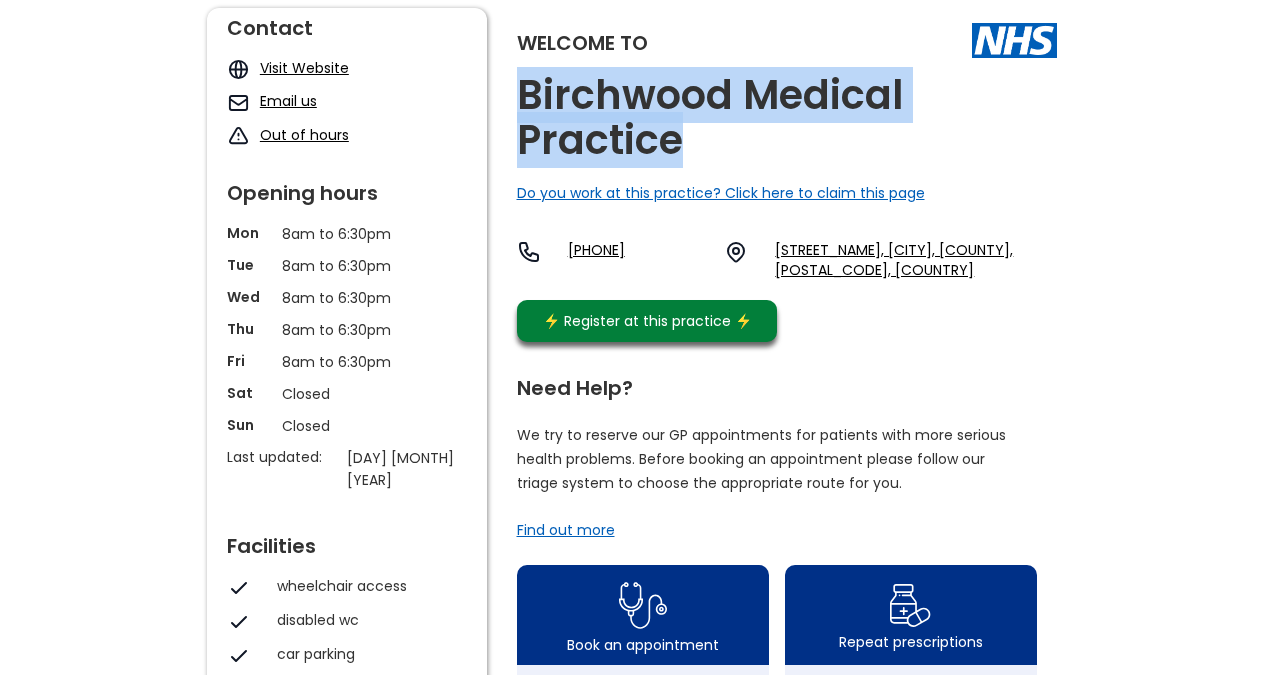copy on "Birchwood Medical Practice" 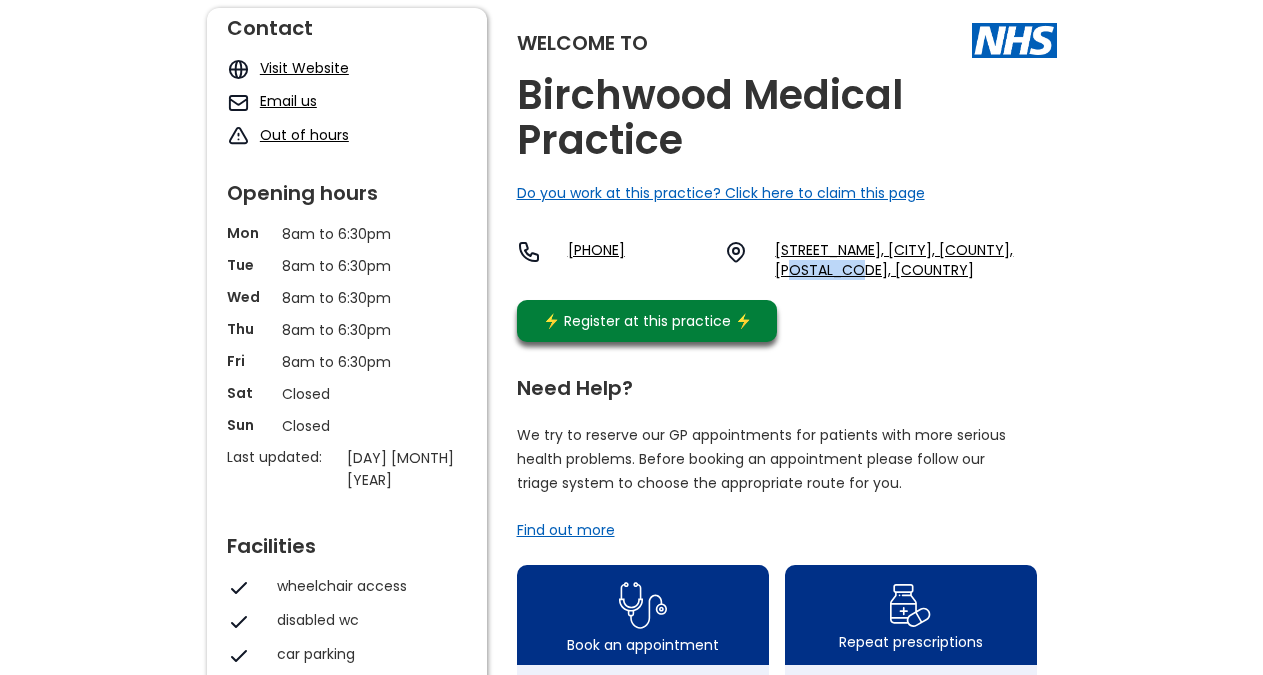 copy on "Nr28 0bq" 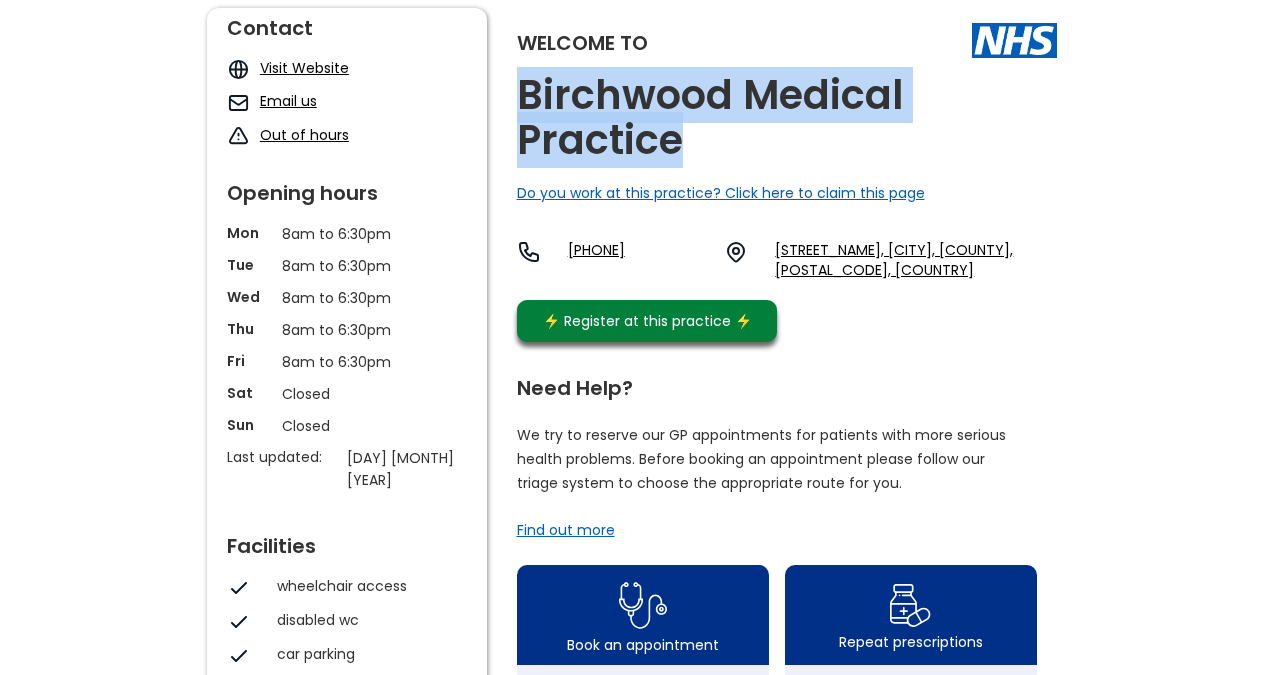 copy on "Birchwood Medical Practice" 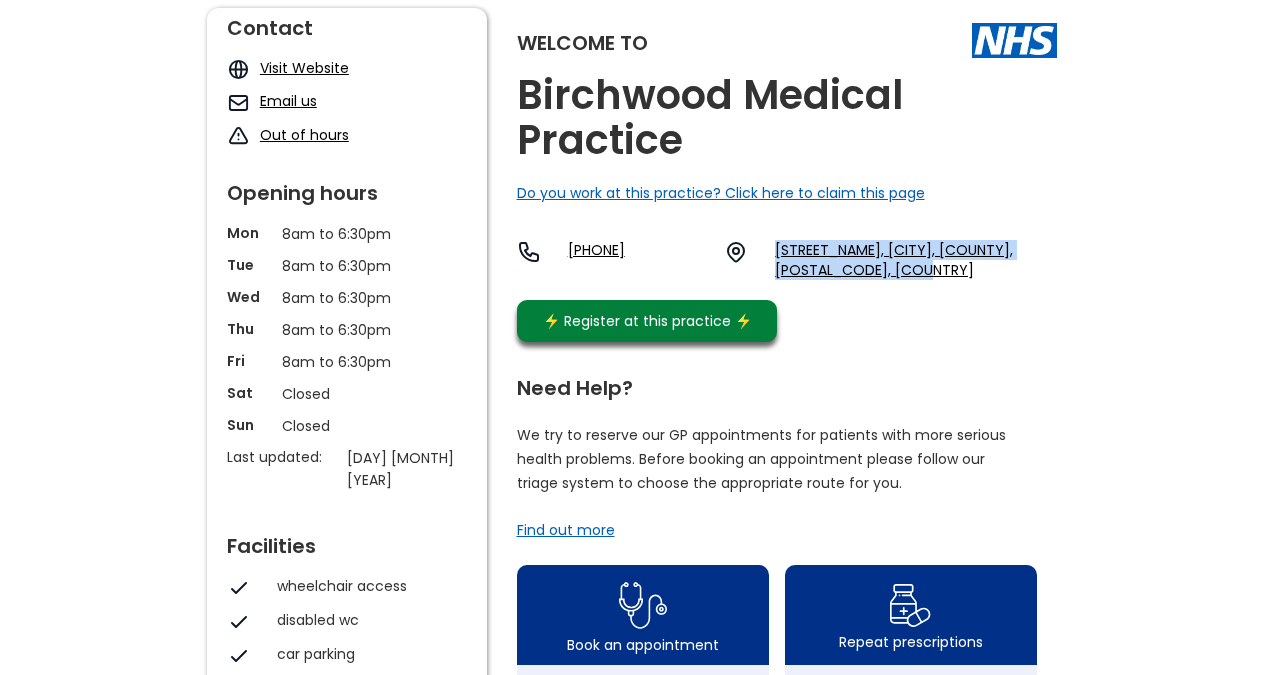 drag, startPoint x: 906, startPoint y: 284, endPoint x: 775, endPoint y: 254, distance: 134.39122 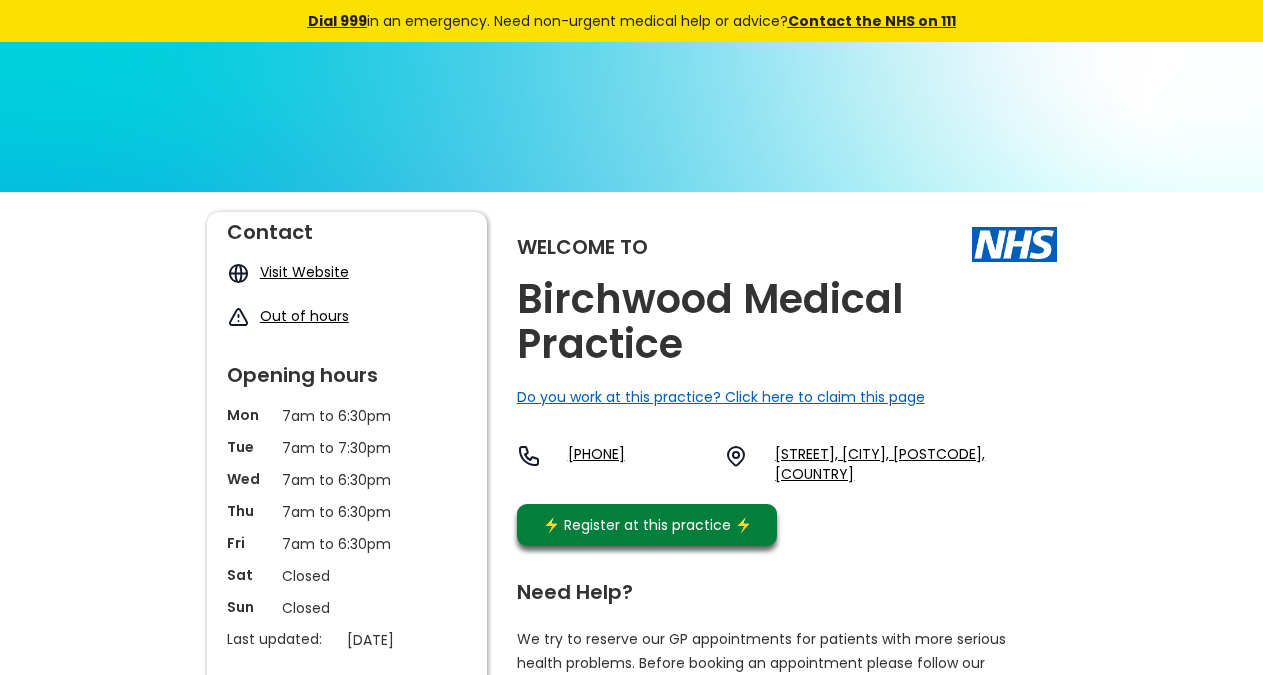 scroll, scrollTop: 0, scrollLeft: 0, axis: both 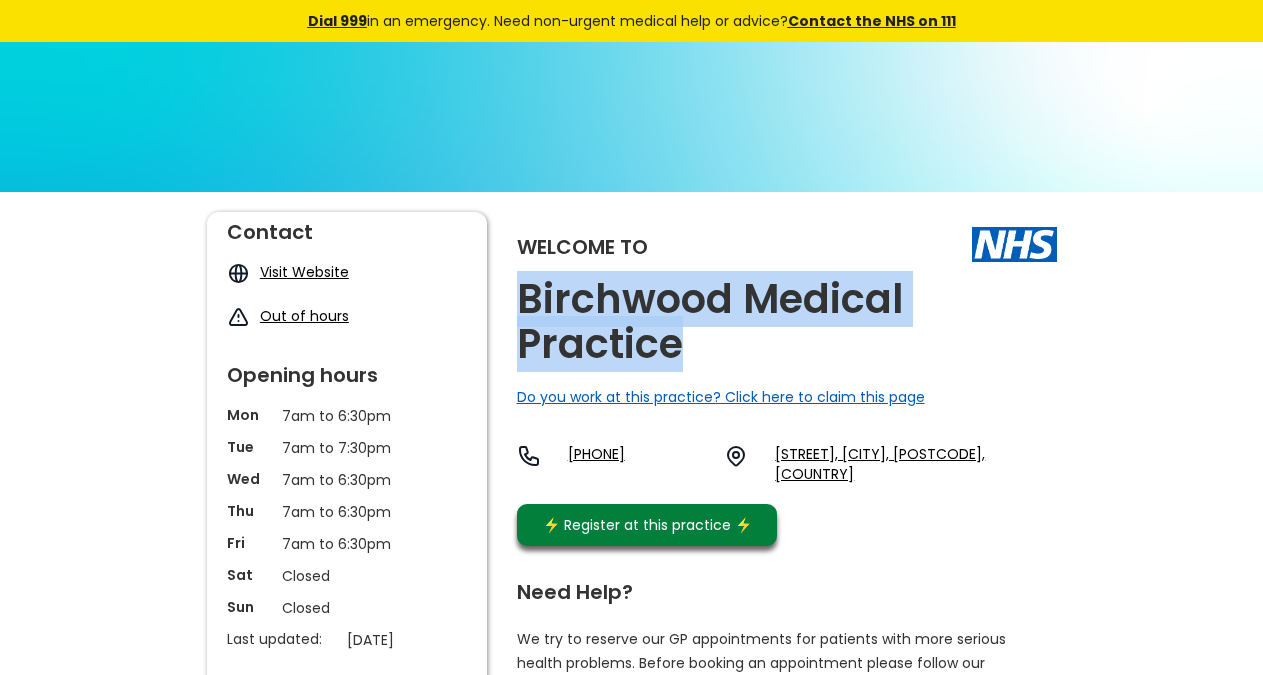copy on "Birchwood Medical Practice" 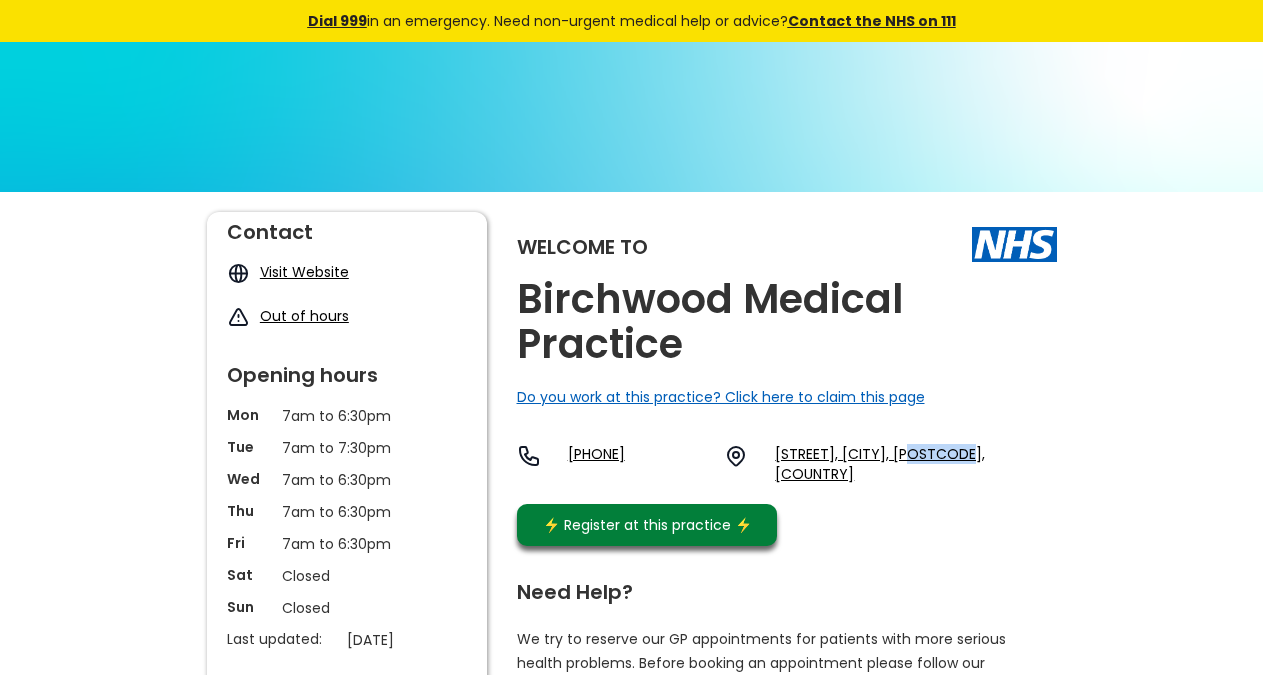 copy on "[POSTCODE]" 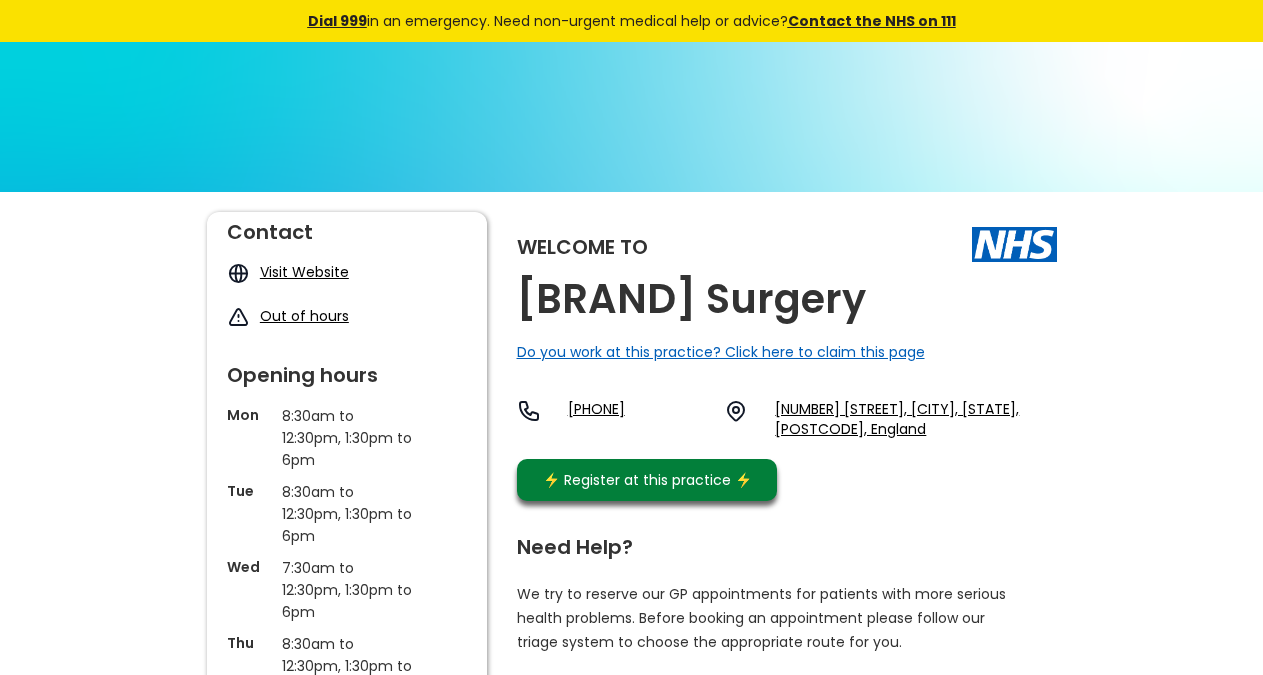 scroll, scrollTop: 0, scrollLeft: 0, axis: both 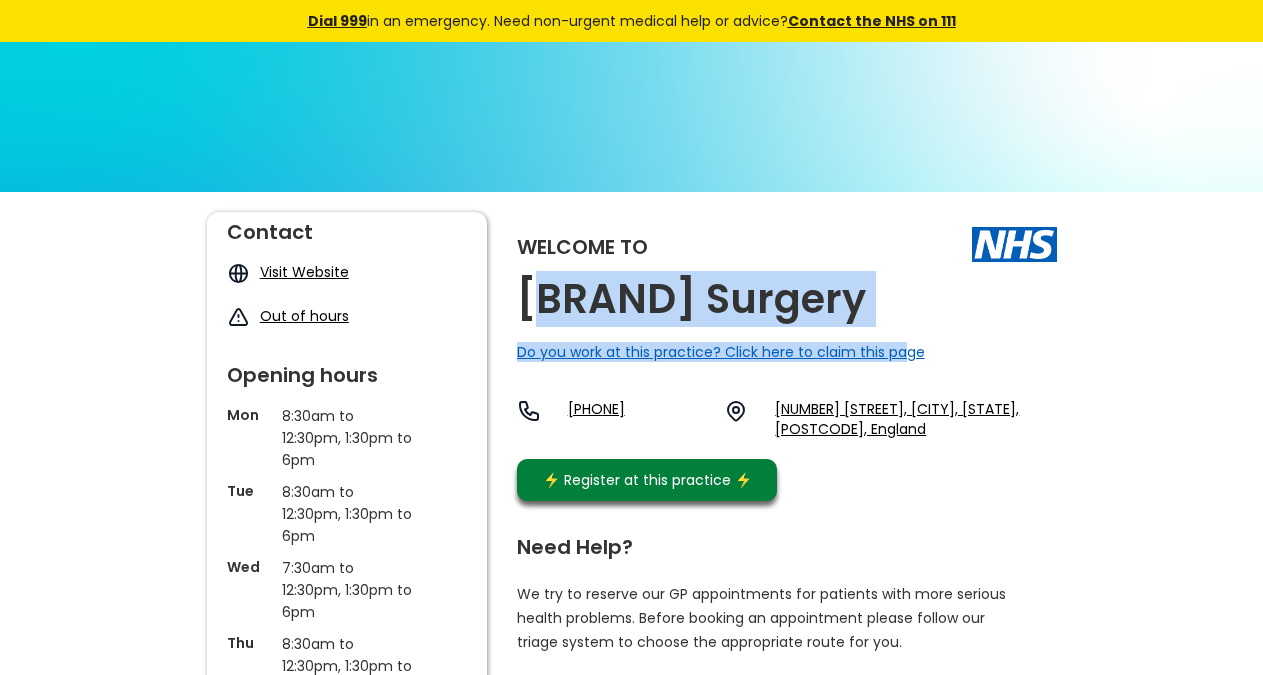 drag, startPoint x: 900, startPoint y: 310, endPoint x: 546, endPoint y: 311, distance: 354.0014 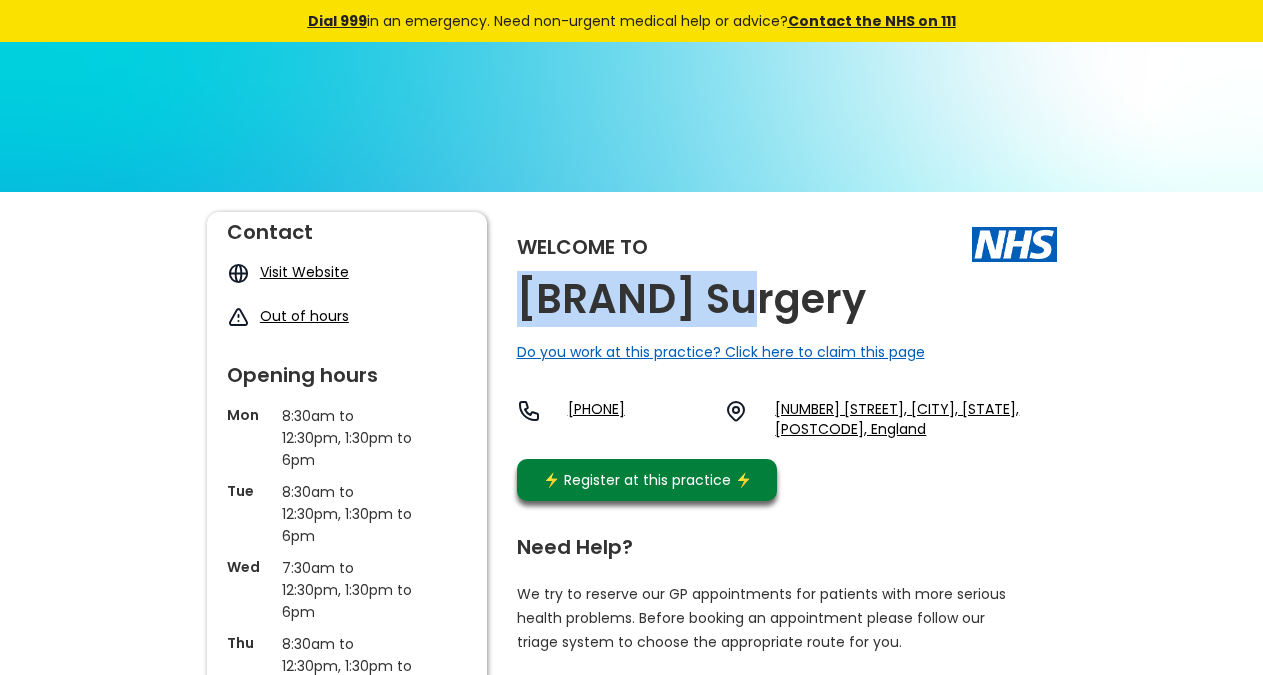 click on "[BRAND] Surgery" at bounding box center (691, 299) 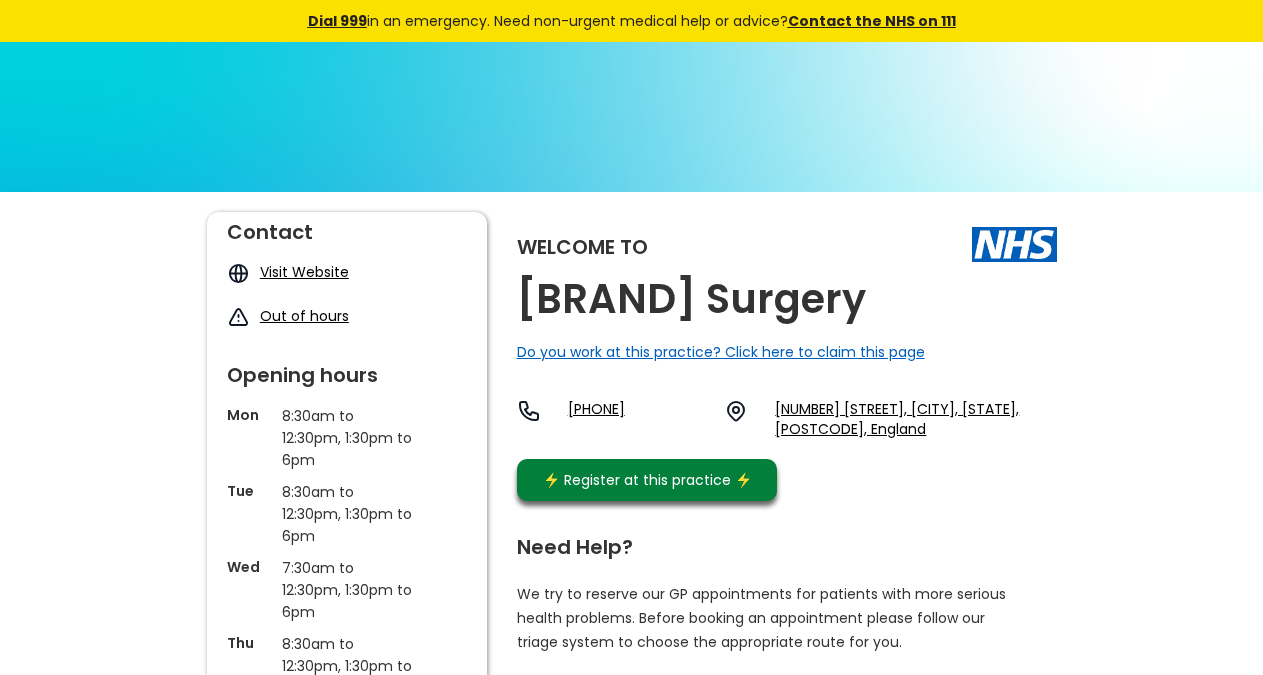 click on "Birchwood Surgery" at bounding box center [691, 299] 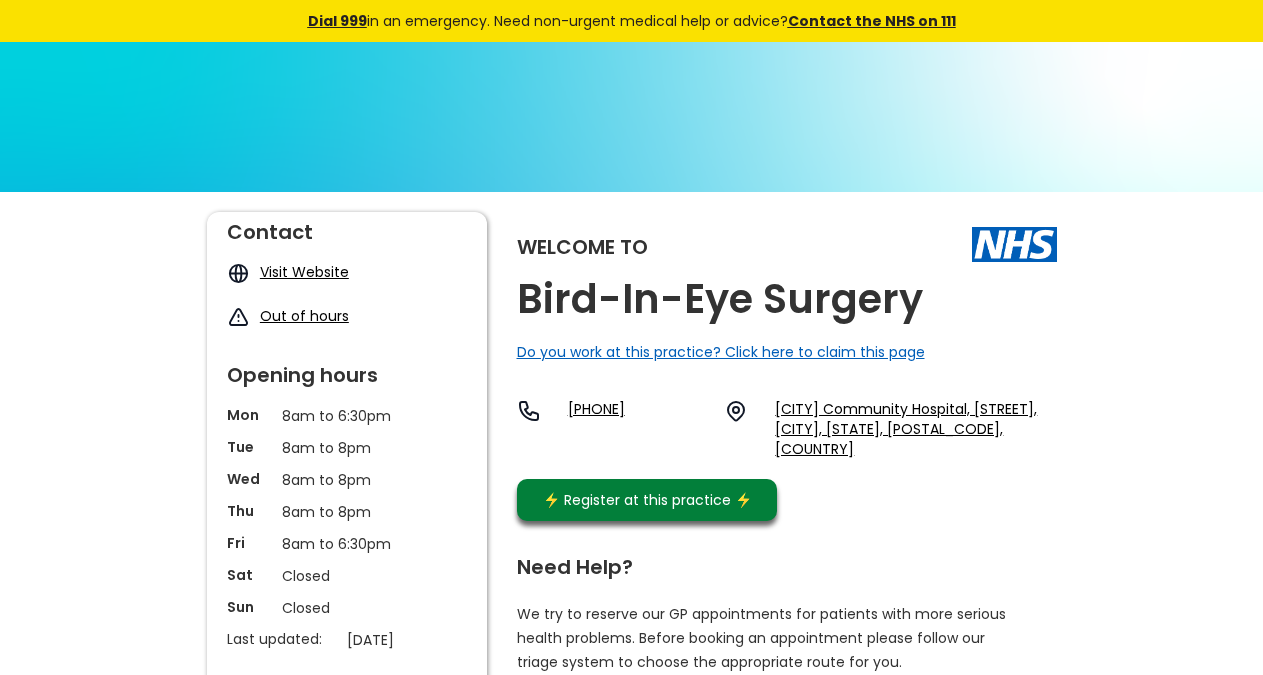 scroll, scrollTop: 0, scrollLeft: 0, axis: both 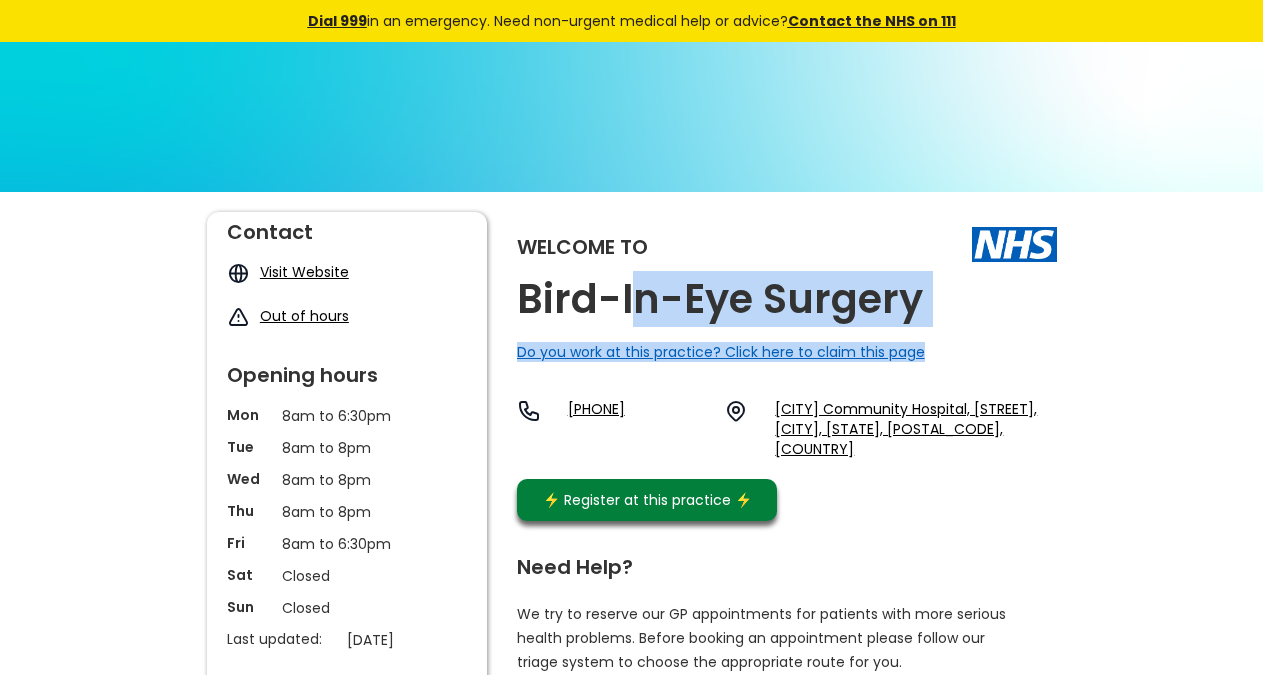 drag, startPoint x: 953, startPoint y: 318, endPoint x: 647, endPoint y: 293, distance: 307.01953 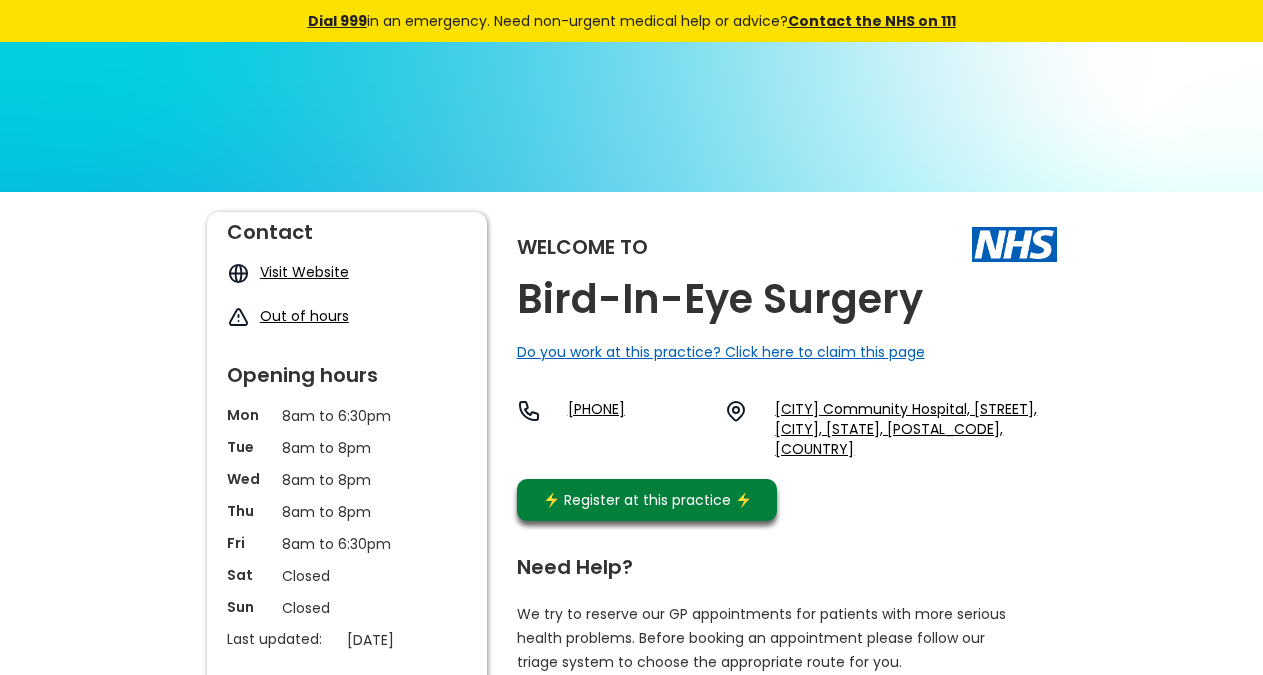 drag, startPoint x: 930, startPoint y: 275, endPoint x: 778, endPoint y: 274, distance: 152.0033 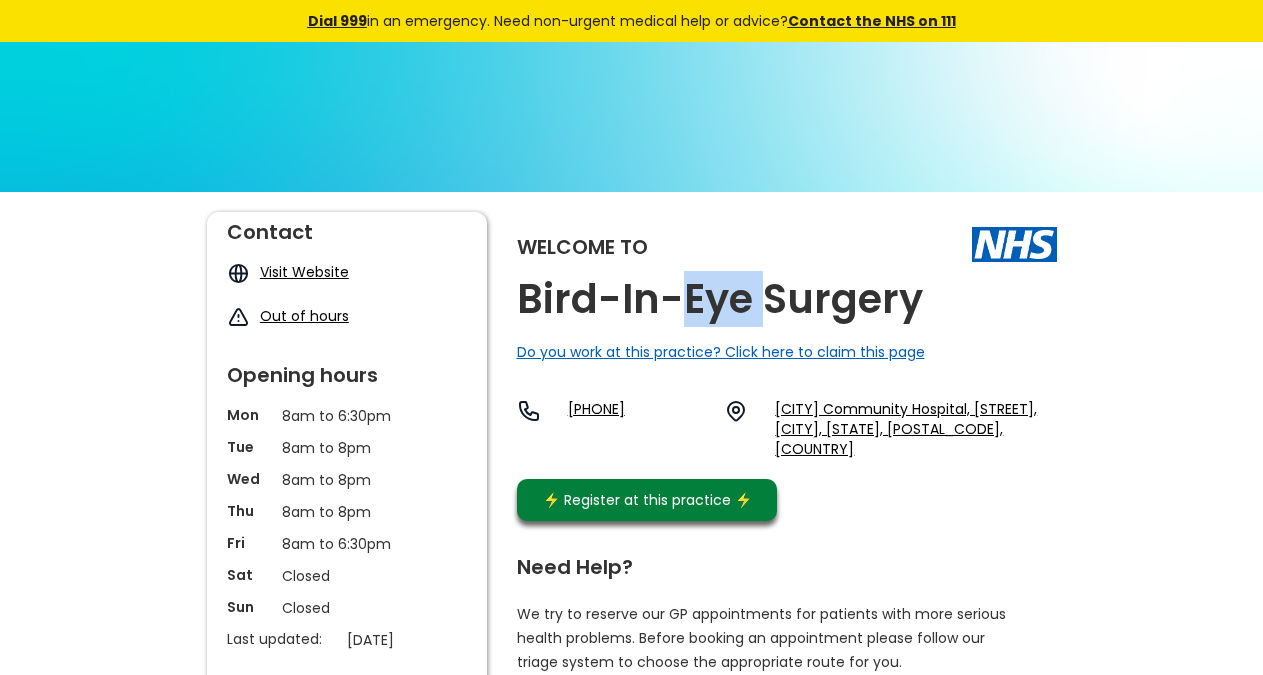 click on "Bird-in-eye Surgery" at bounding box center (720, 299) 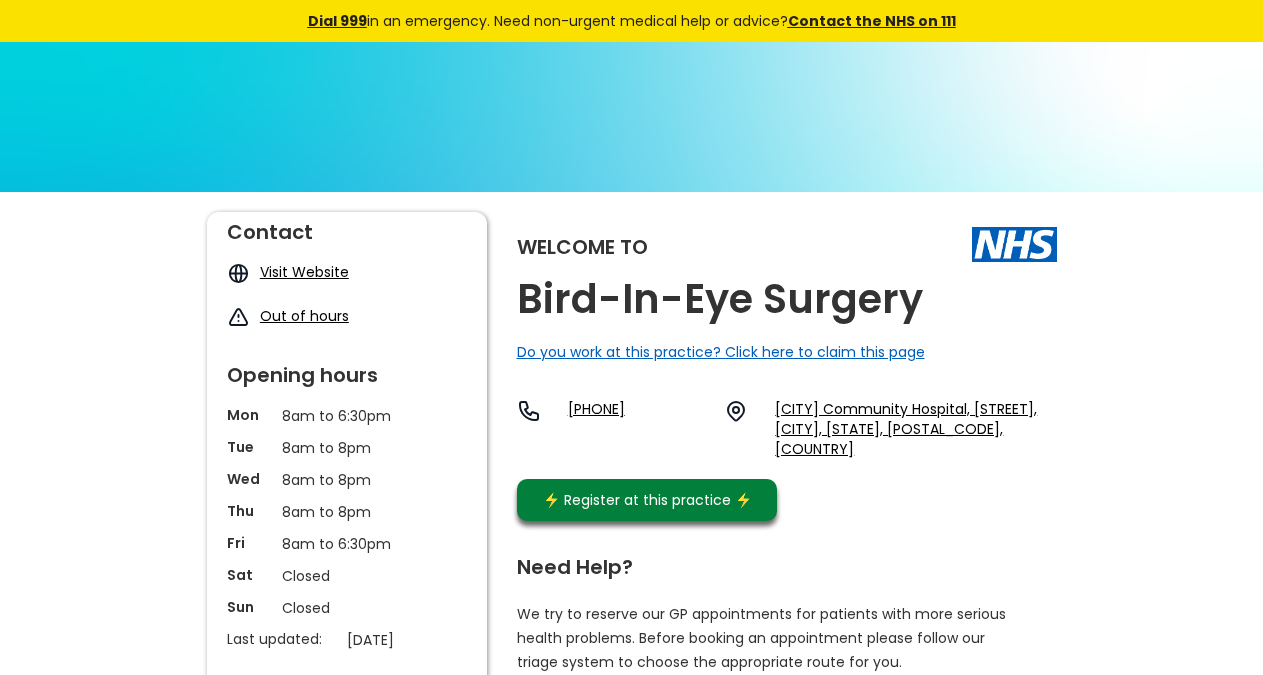 click on "Bird-in-eye Surgery" at bounding box center [720, 299] 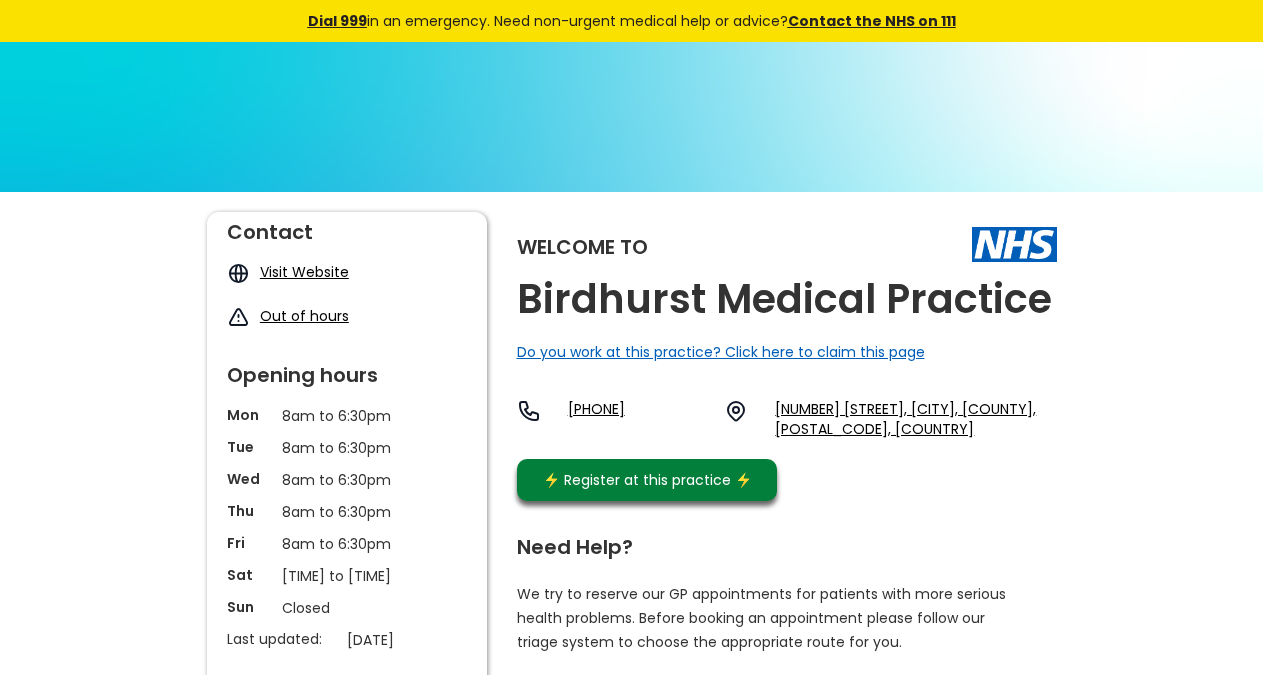 scroll, scrollTop: 0, scrollLeft: 0, axis: both 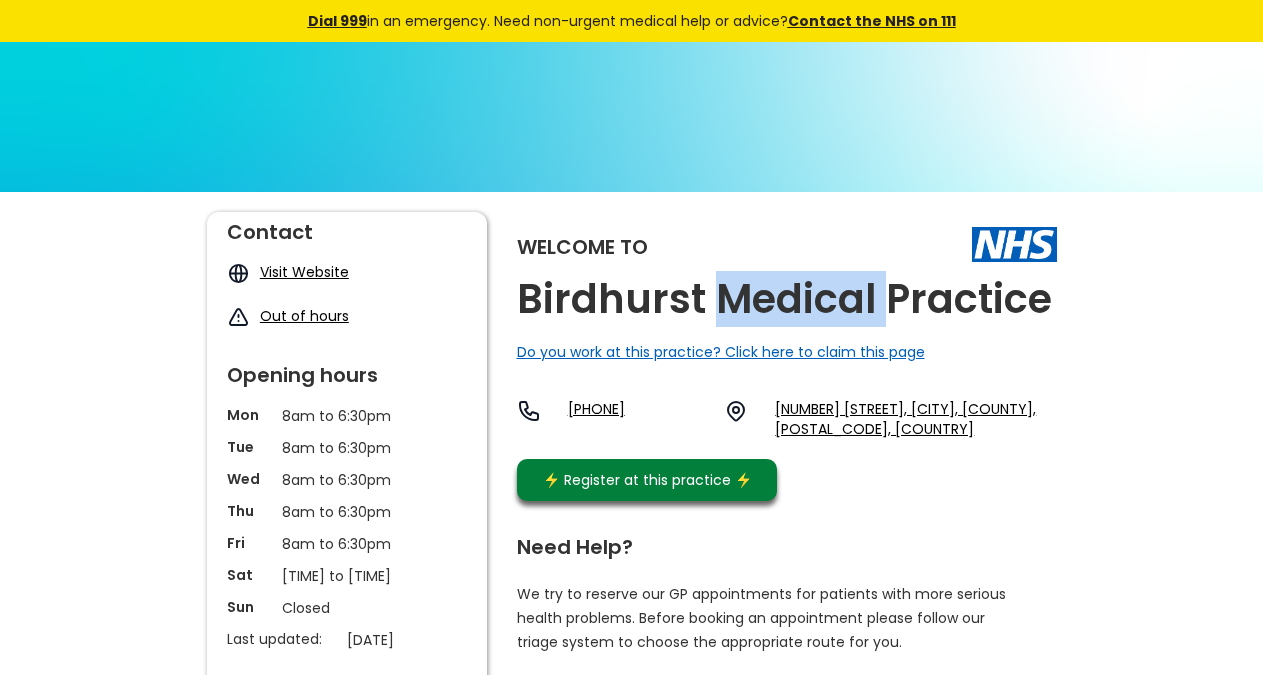 click on "Birdhurst Medical Practice" at bounding box center (784, 299) 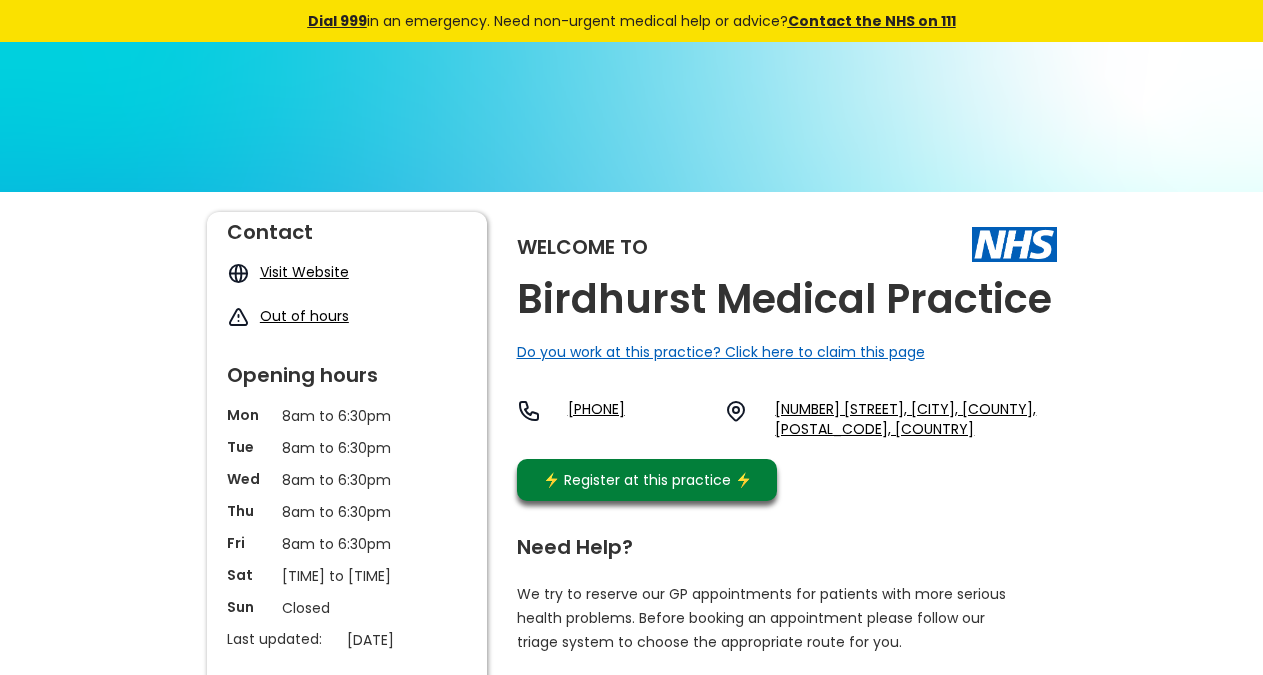 click on "Birdhurst Medical Practice" at bounding box center (784, 299) 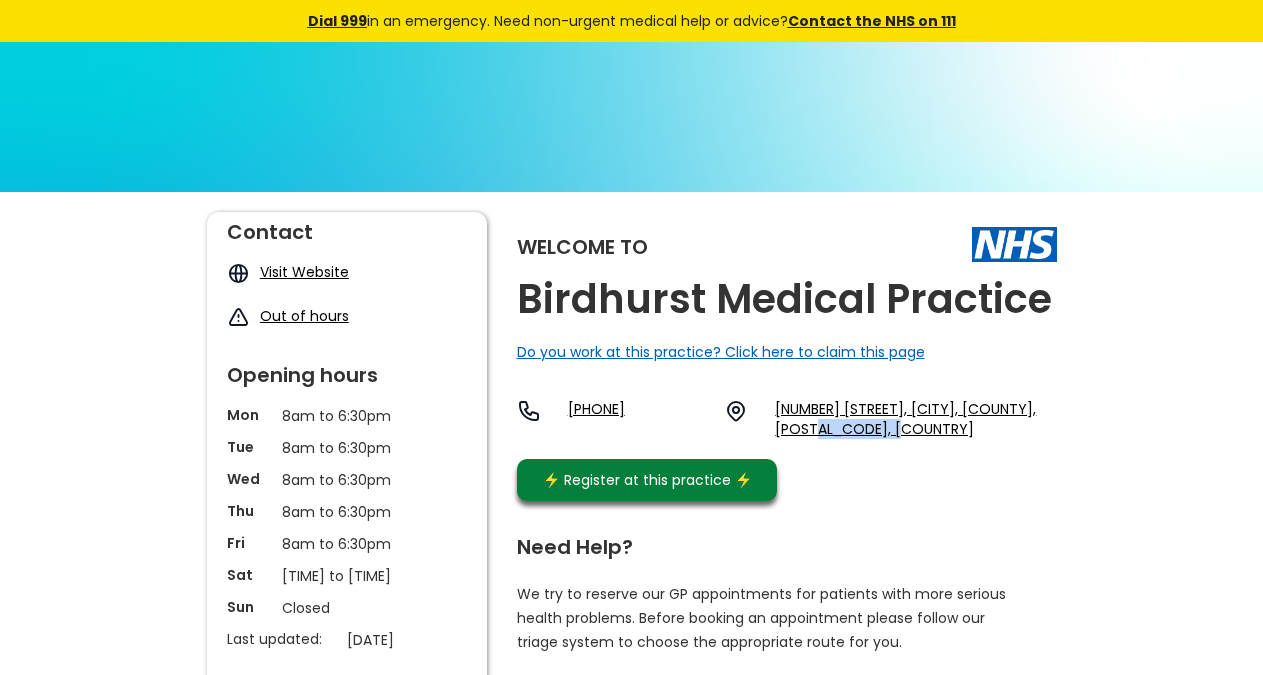 copy on "Cr2 7dx, E" 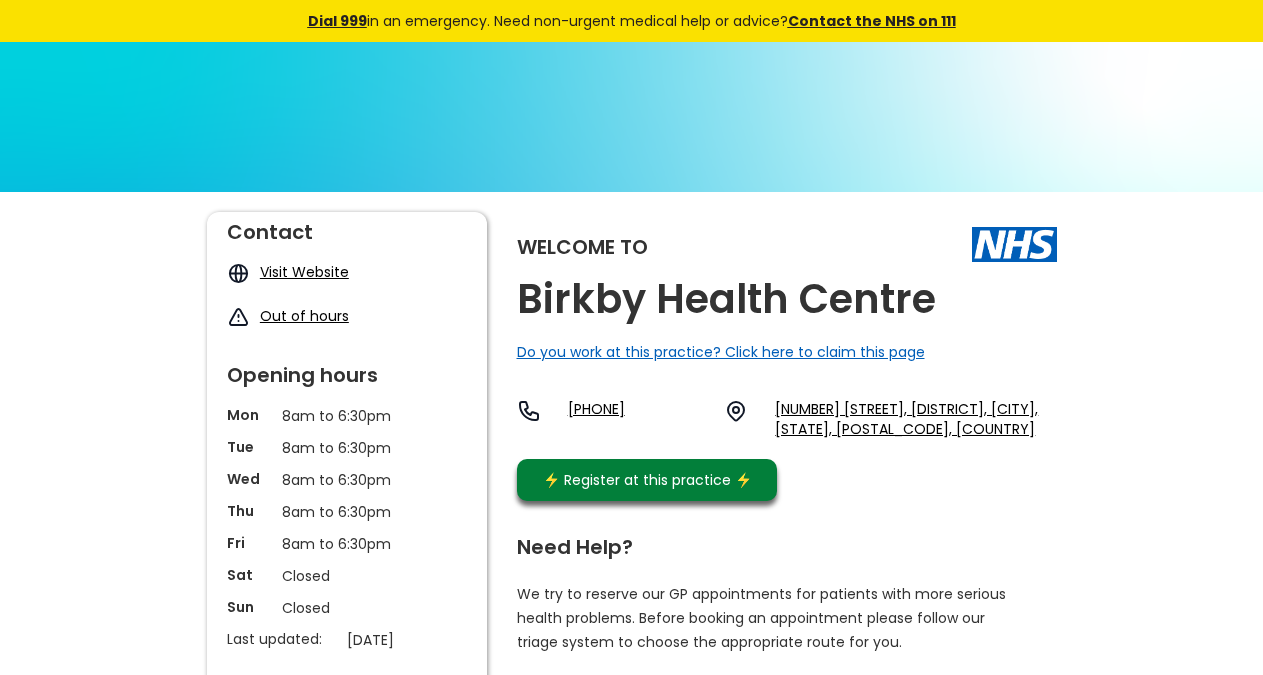 scroll, scrollTop: 0, scrollLeft: 0, axis: both 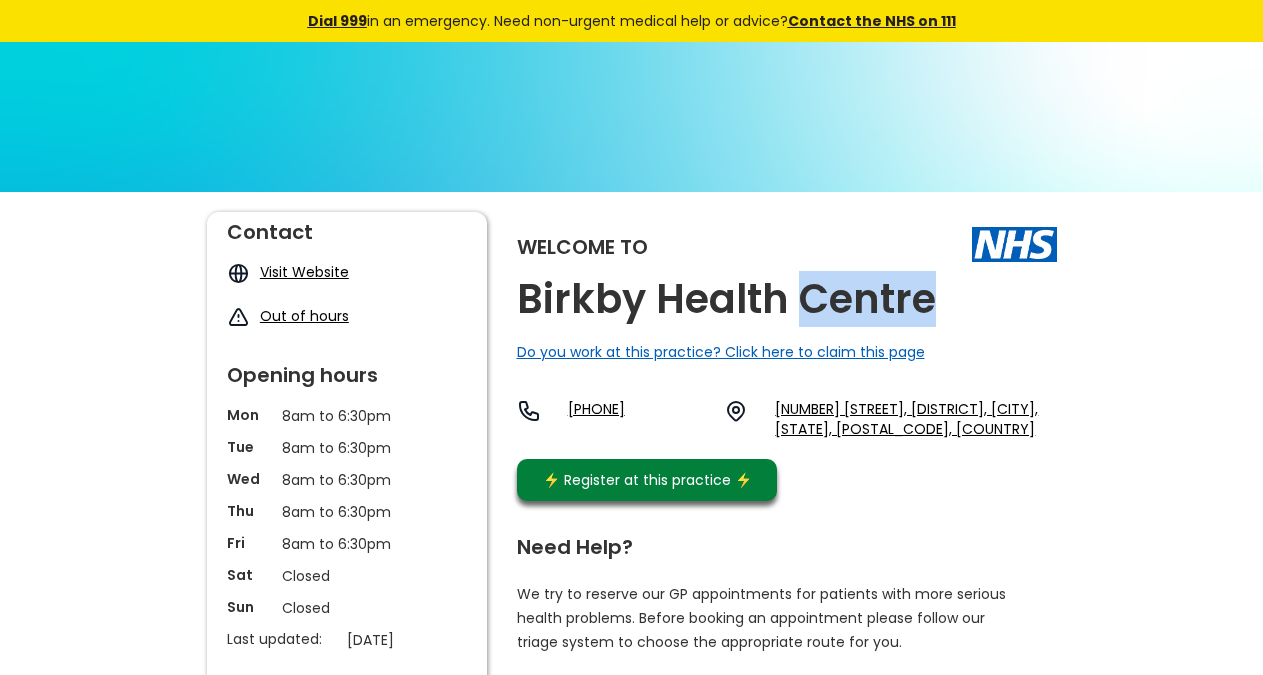click on "Birkby Health Centre" at bounding box center (726, 299) 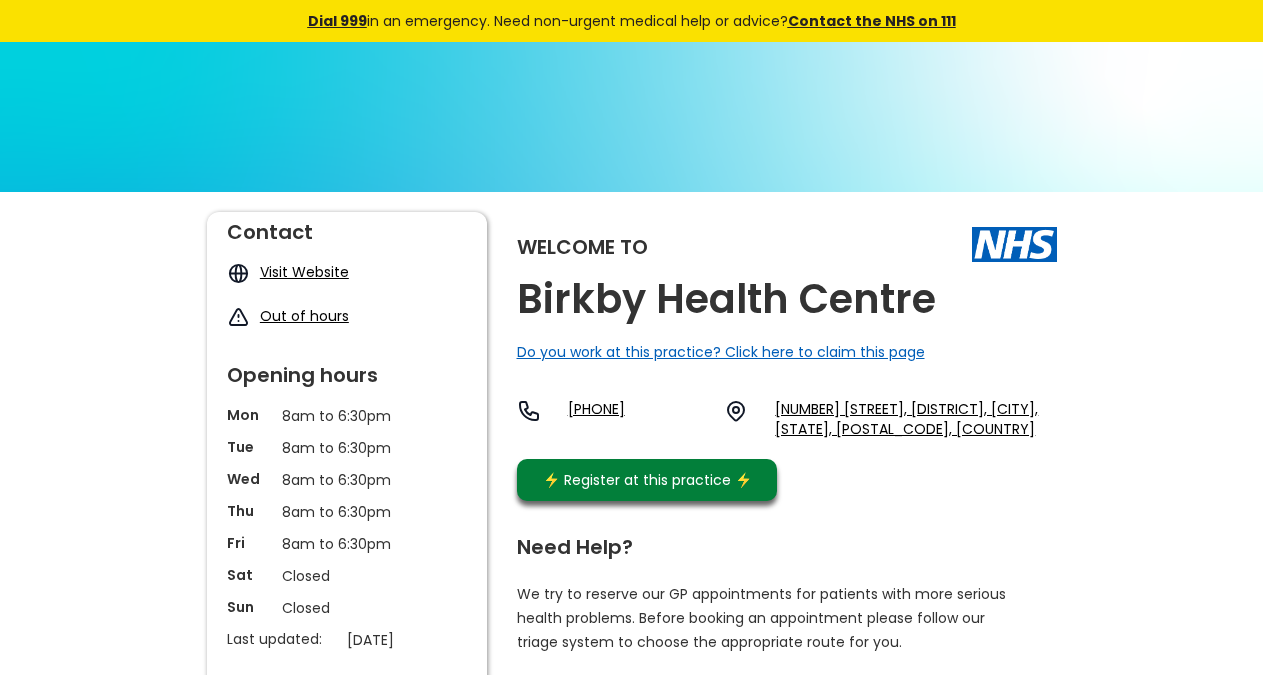 click on "Birkby Health Centre" at bounding box center (726, 299) 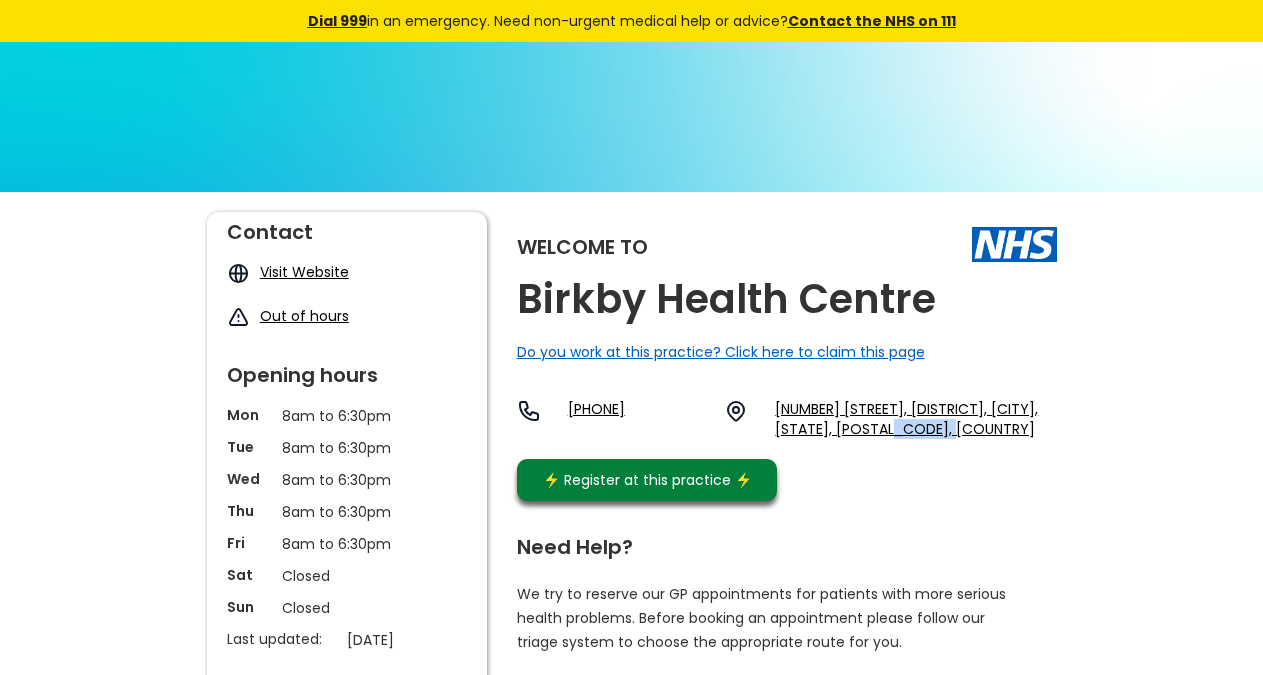 copy on "[POSTAL_CODE]," 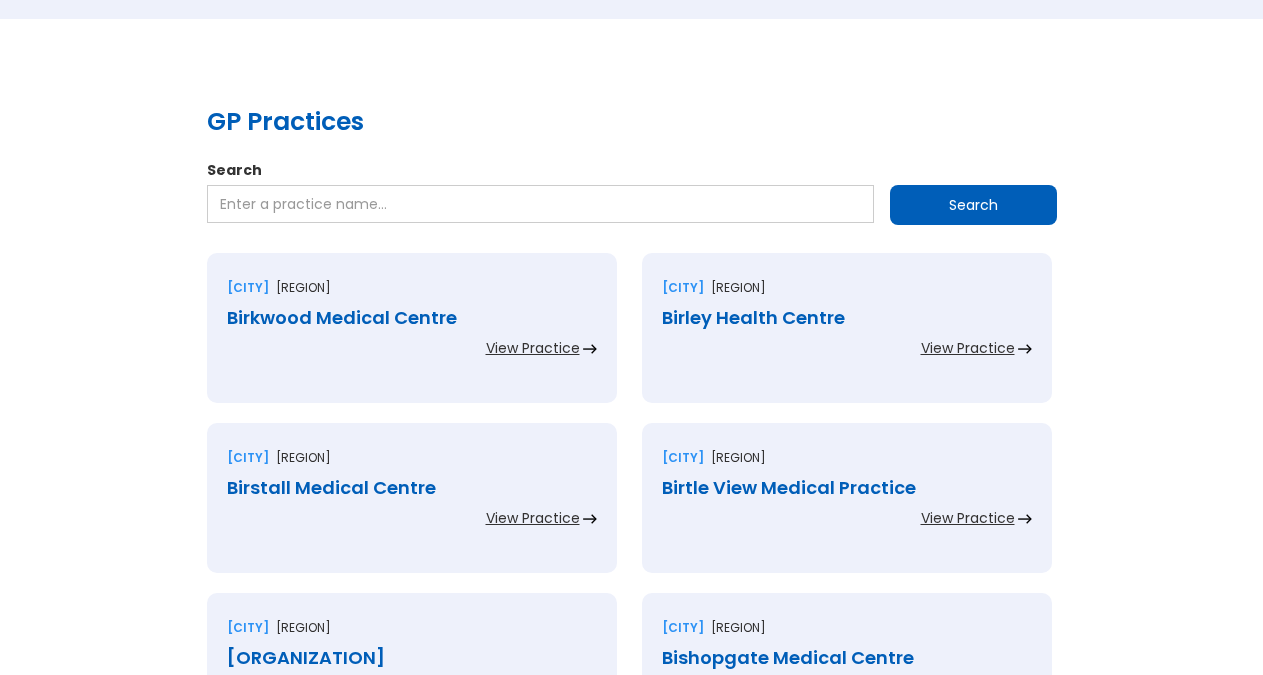 scroll, scrollTop: 408, scrollLeft: 0, axis: vertical 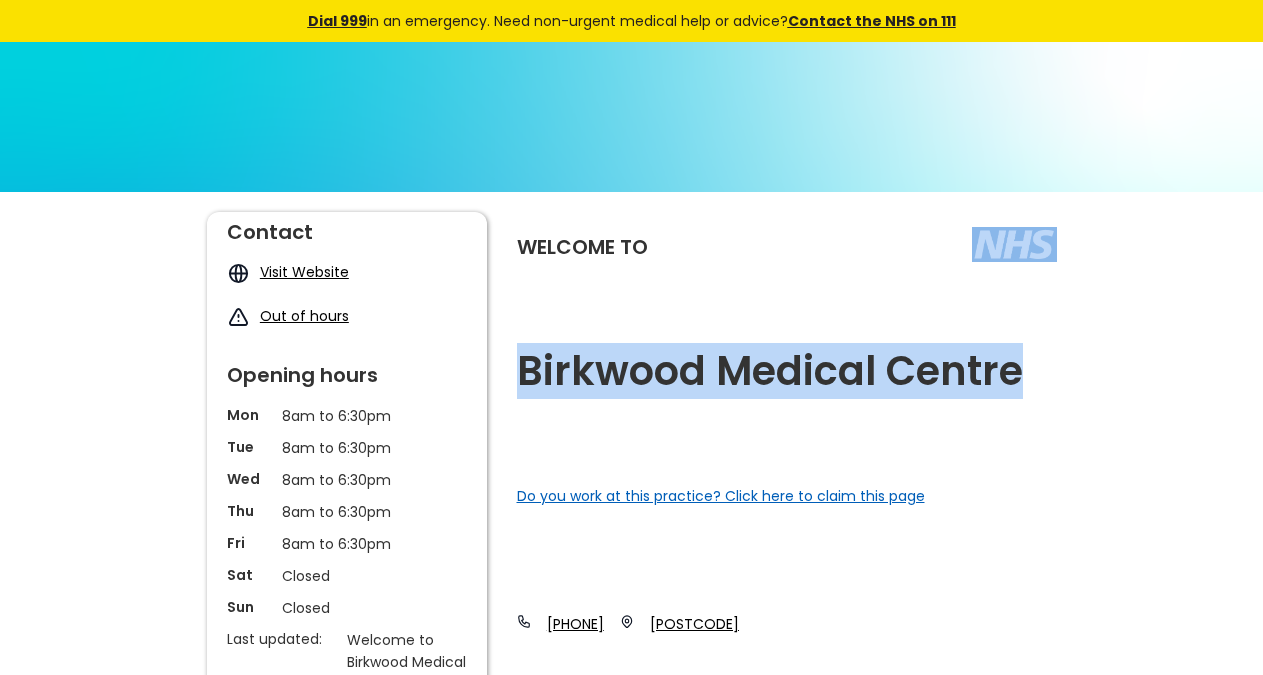 copy on "Birkwood Medical Centre" 